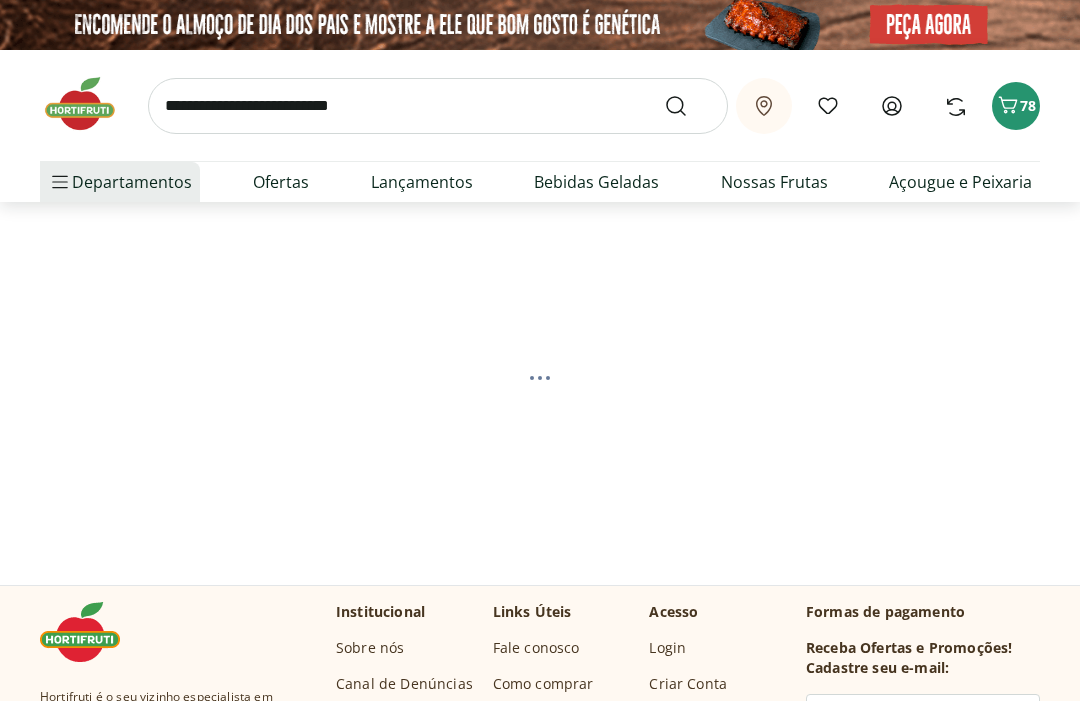scroll, scrollTop: 0, scrollLeft: 0, axis: both 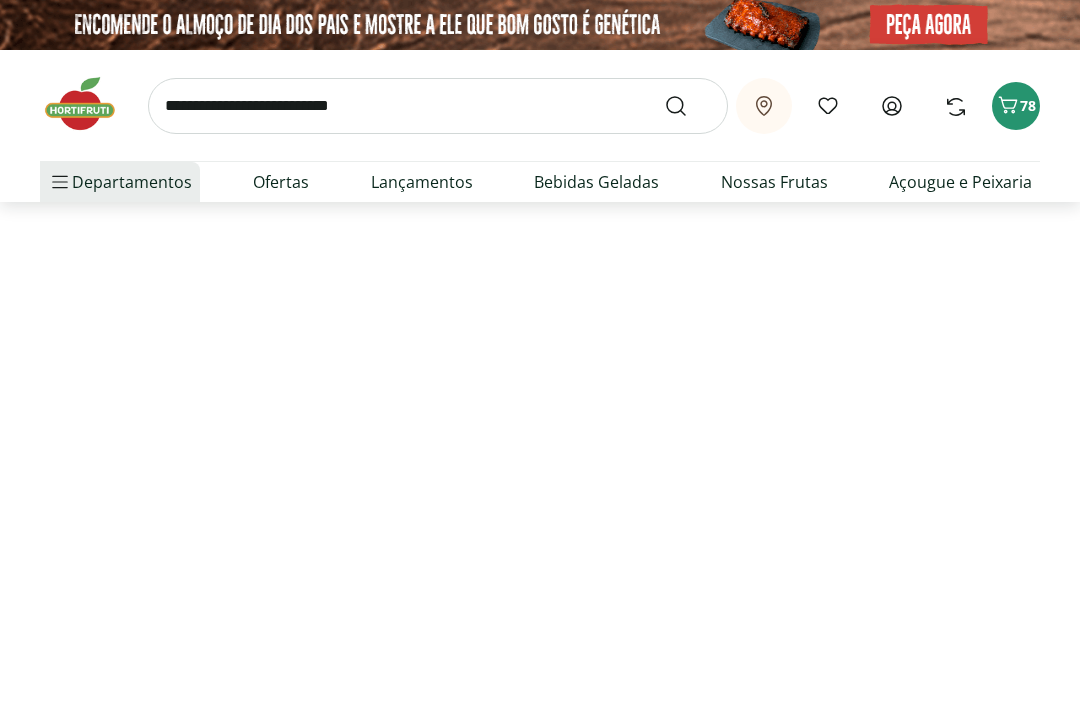 select on "**********" 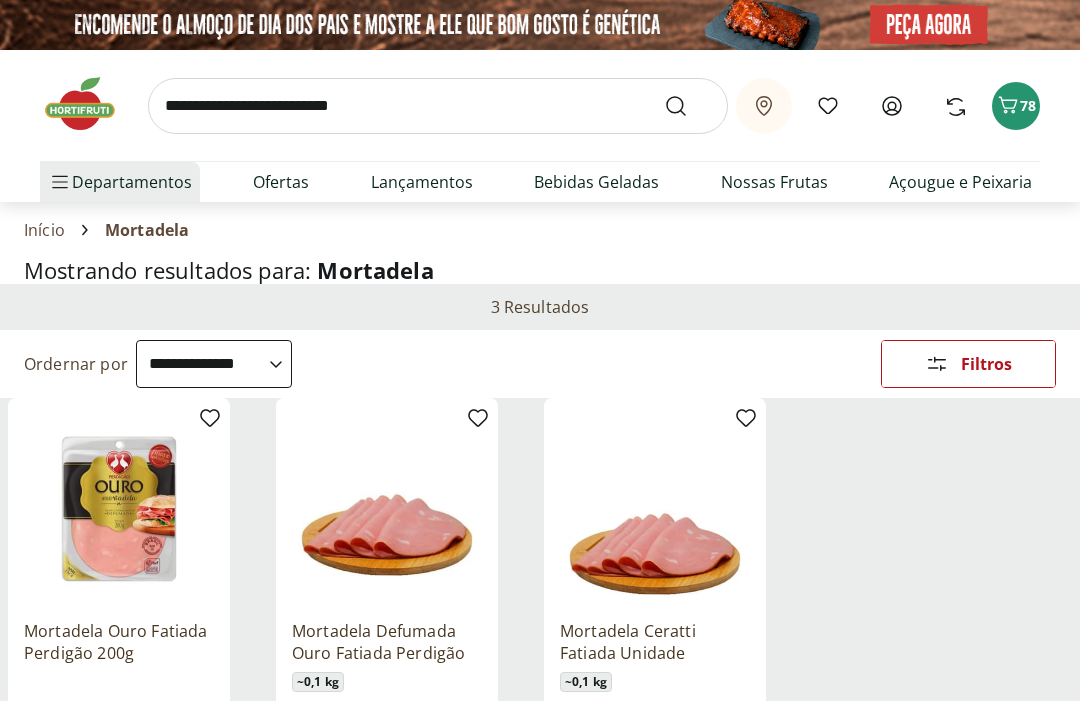 click at bounding box center (438, 106) 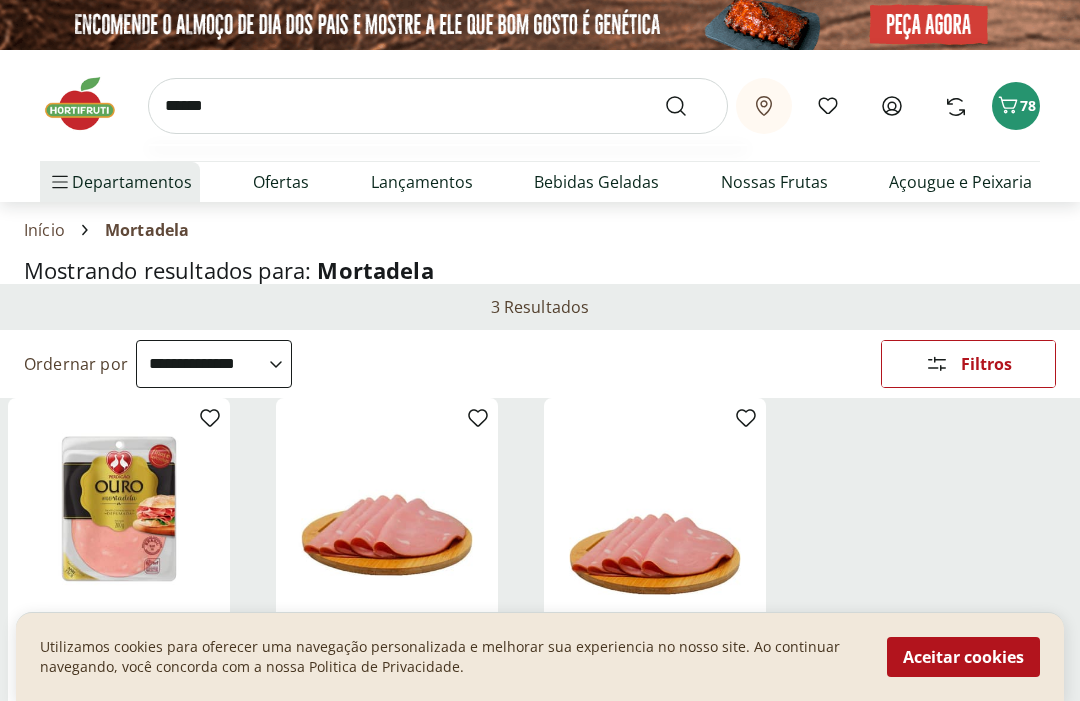 type on "*******" 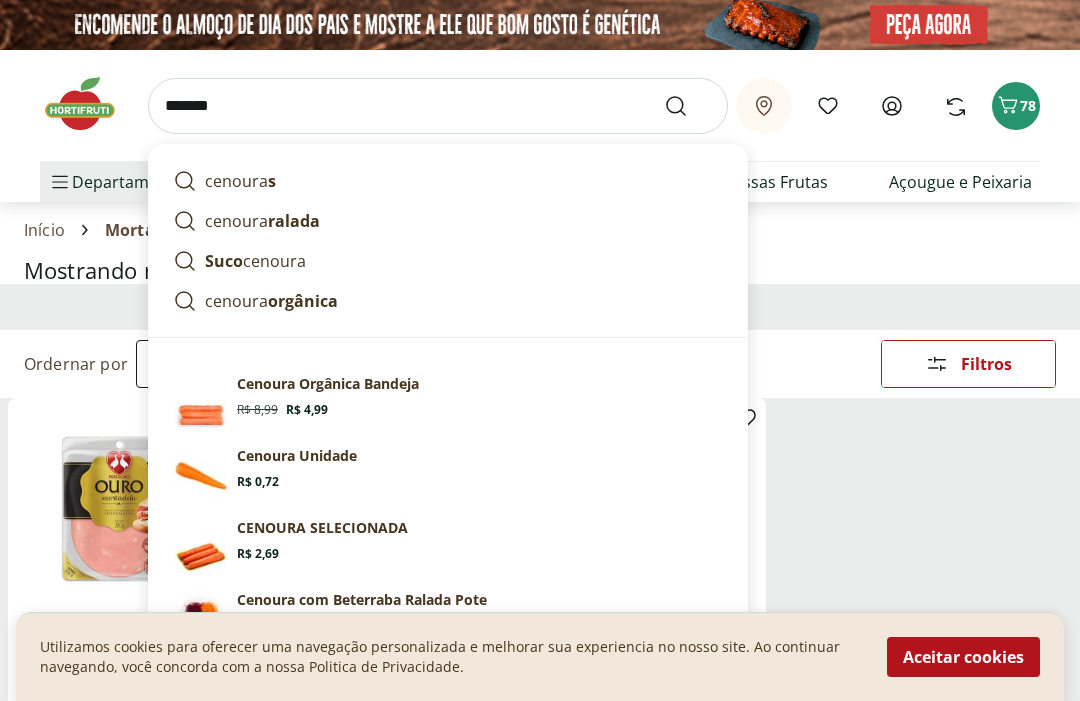 click at bounding box center (688, 106) 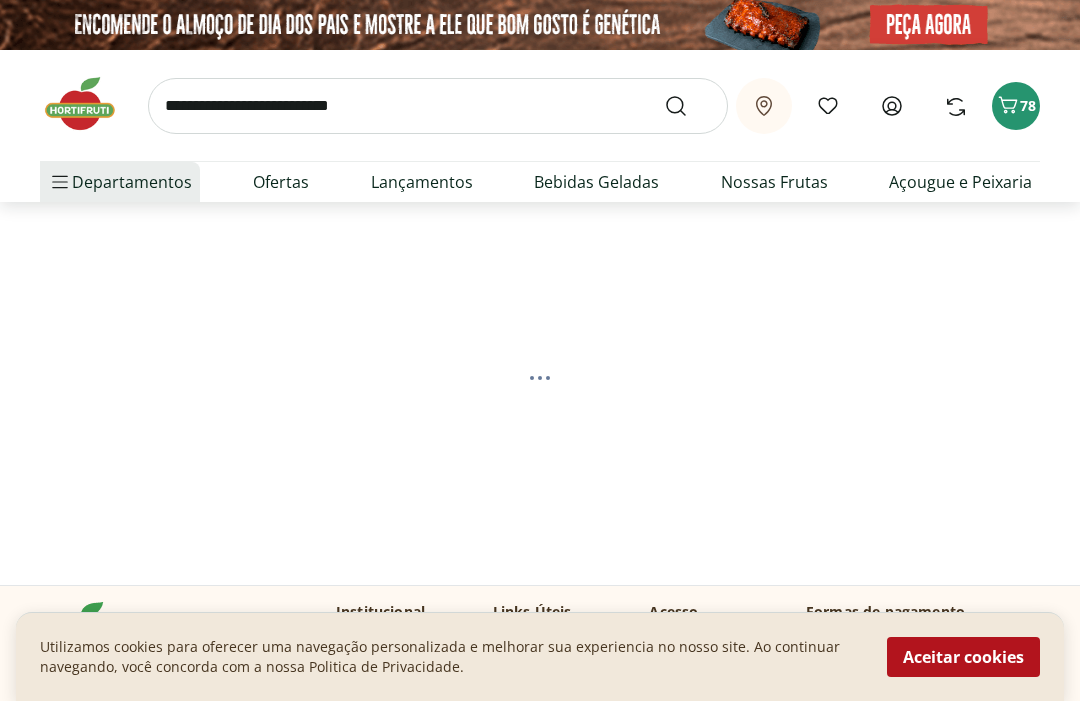 select on "**********" 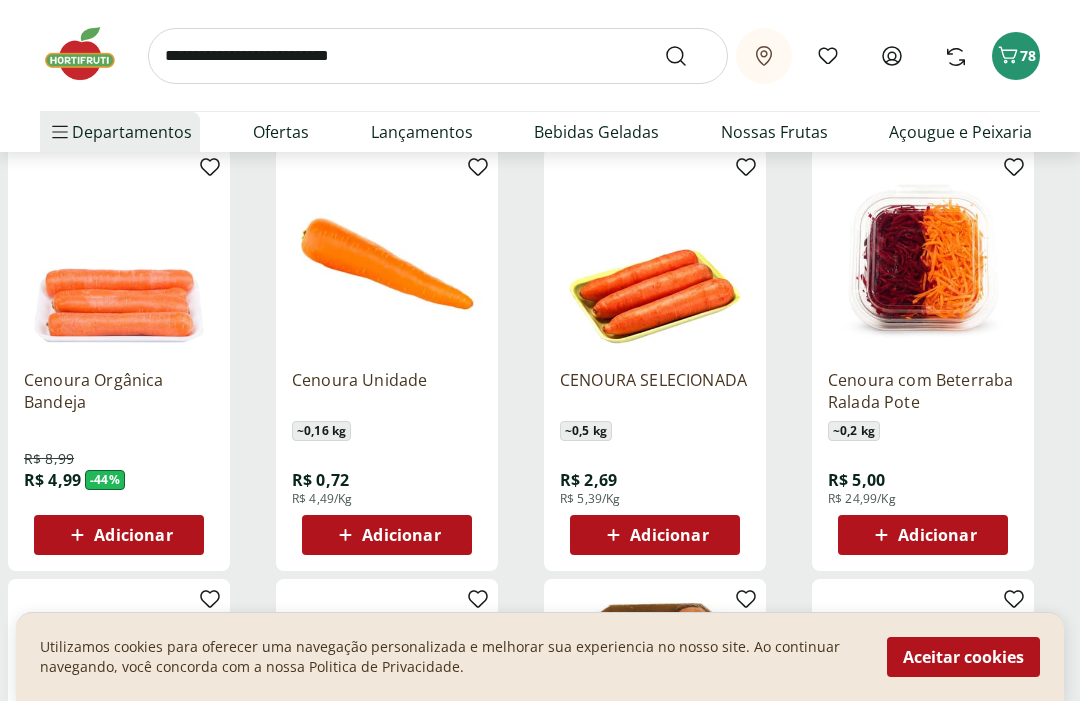scroll, scrollTop: 254, scrollLeft: 0, axis: vertical 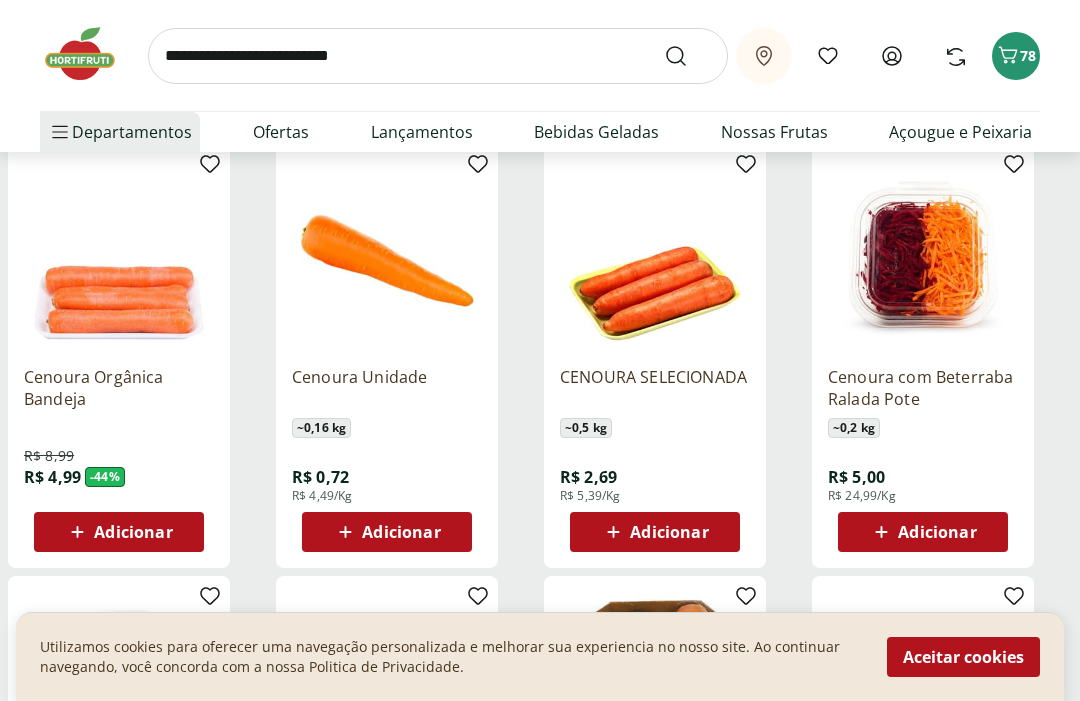 click on "Adicionar" at bounding box center [387, 532] 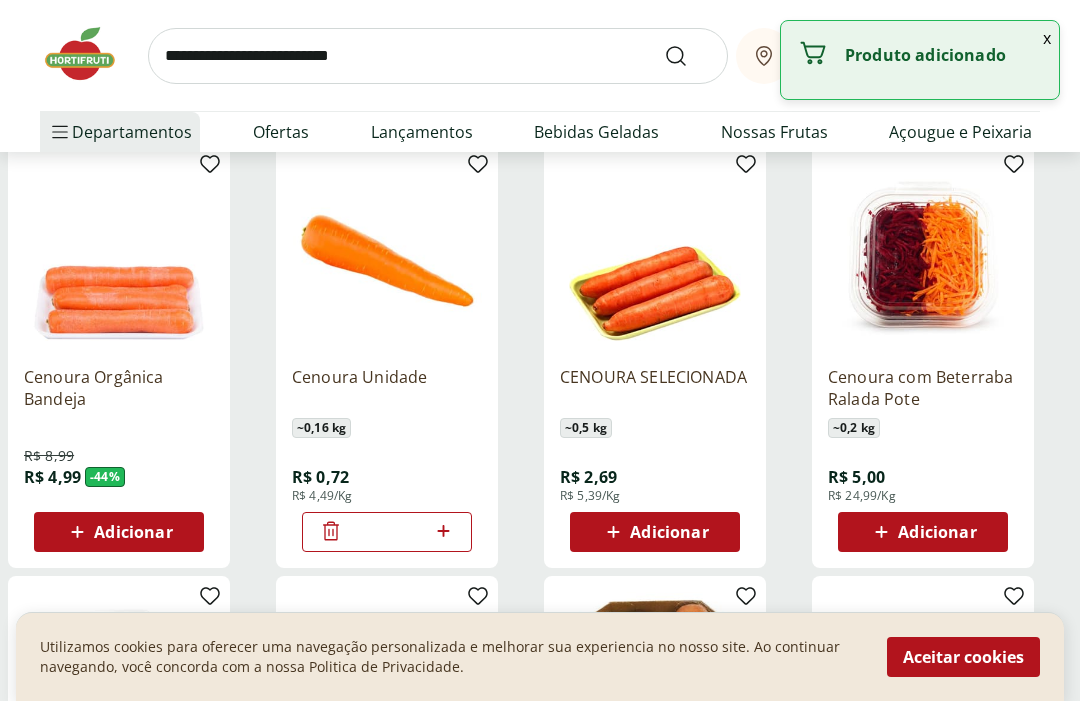 click 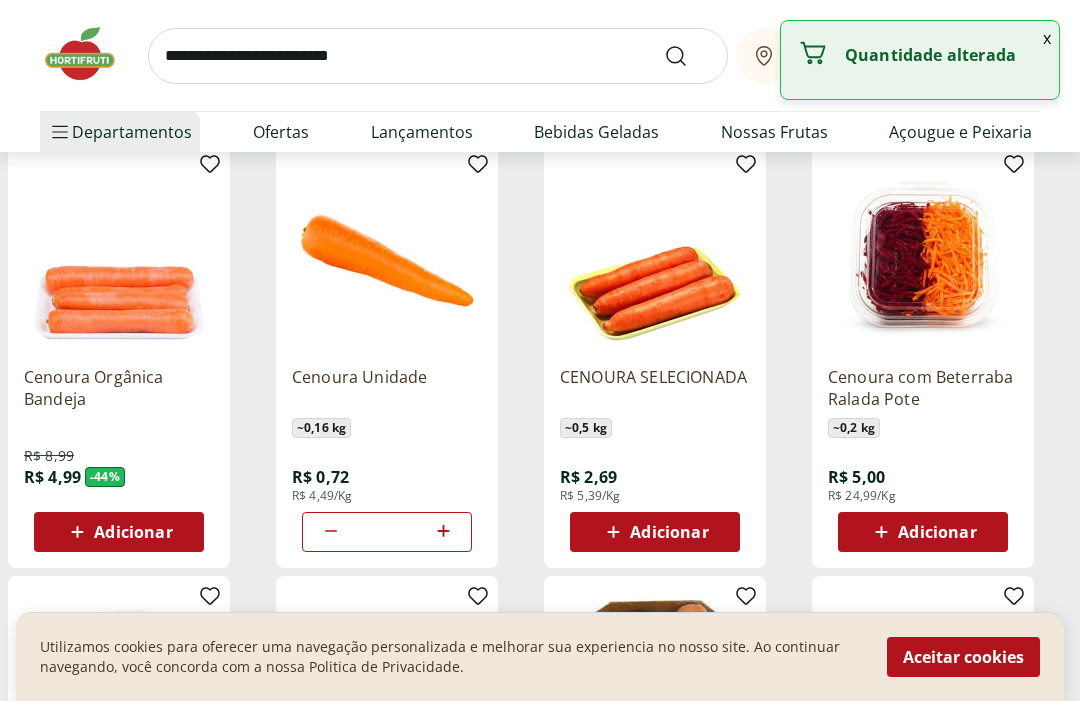 click 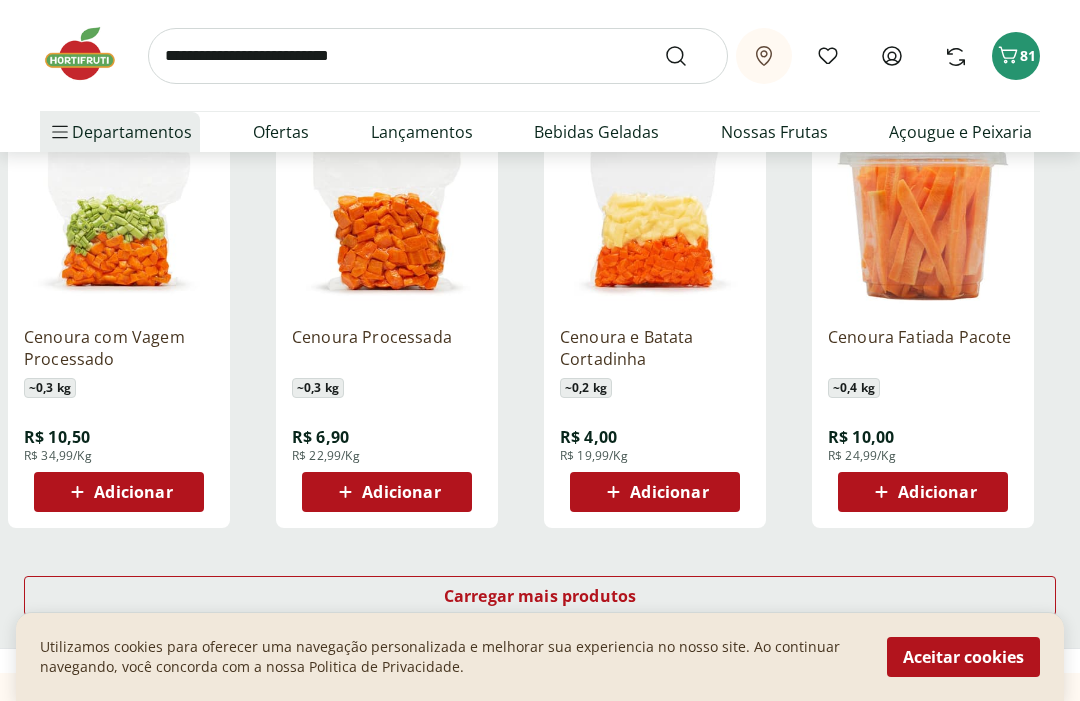 scroll, scrollTop: 1145, scrollLeft: 0, axis: vertical 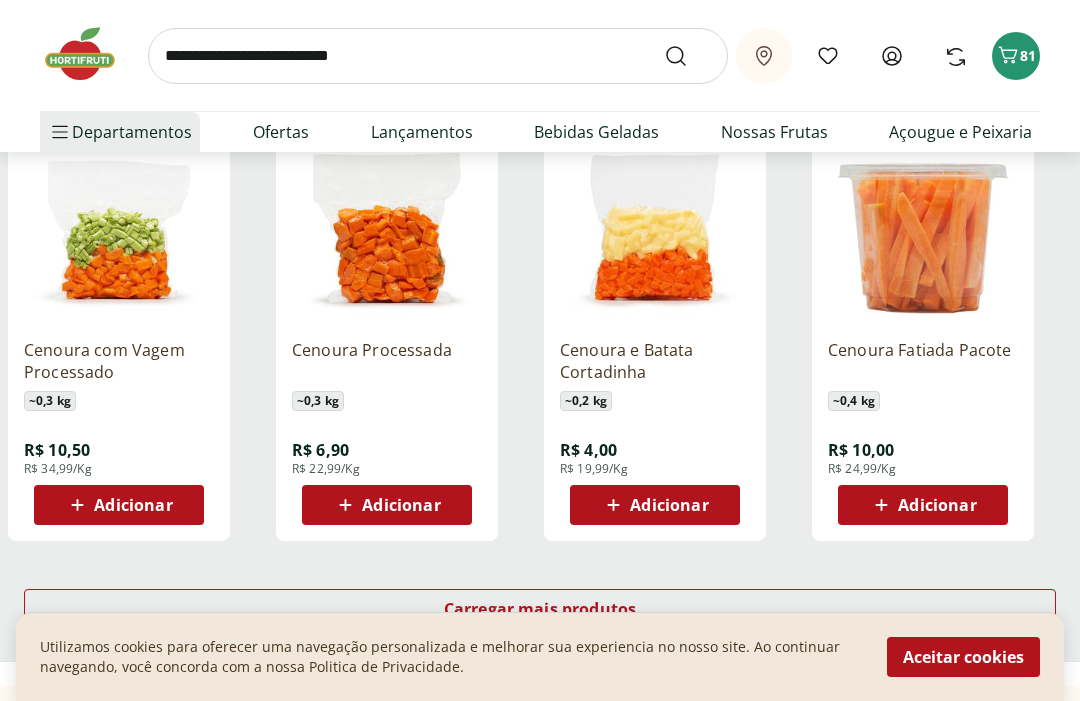 click at bounding box center (438, 56) 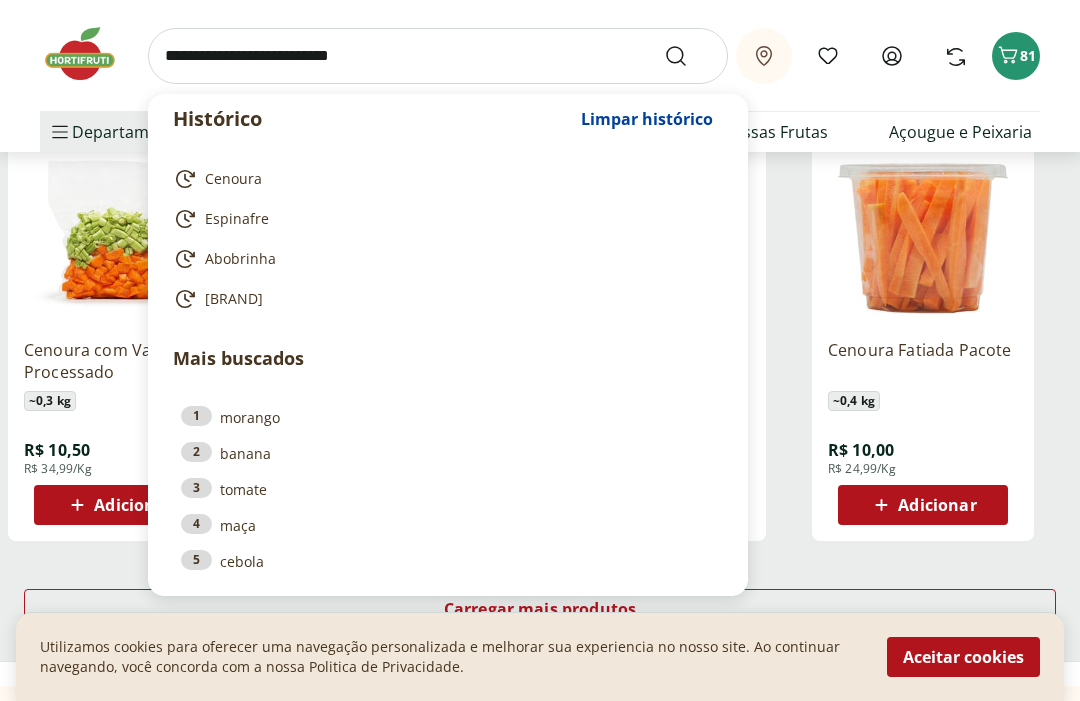 scroll, scrollTop: 1144, scrollLeft: 0, axis: vertical 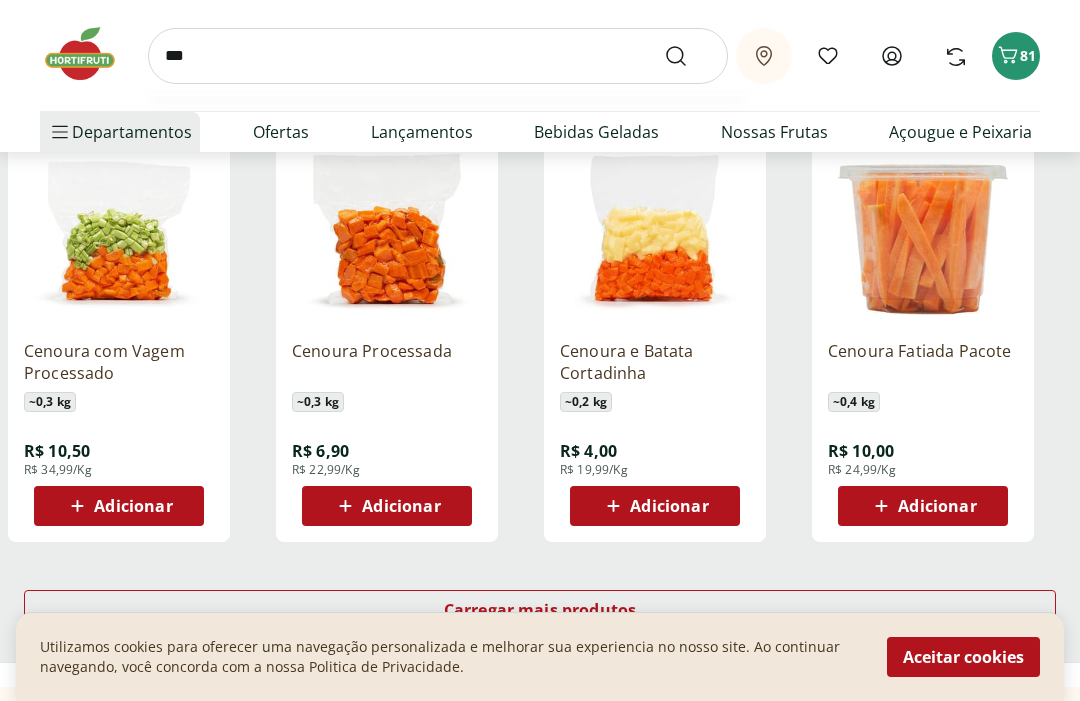 type on "****" 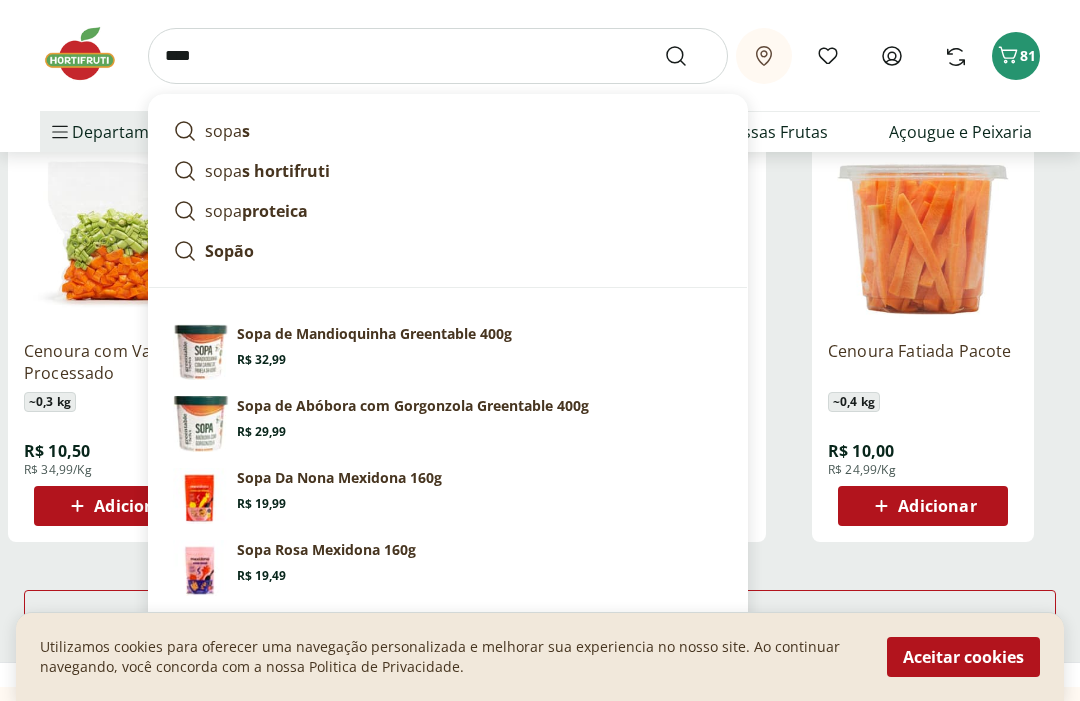 click at bounding box center (688, 56) 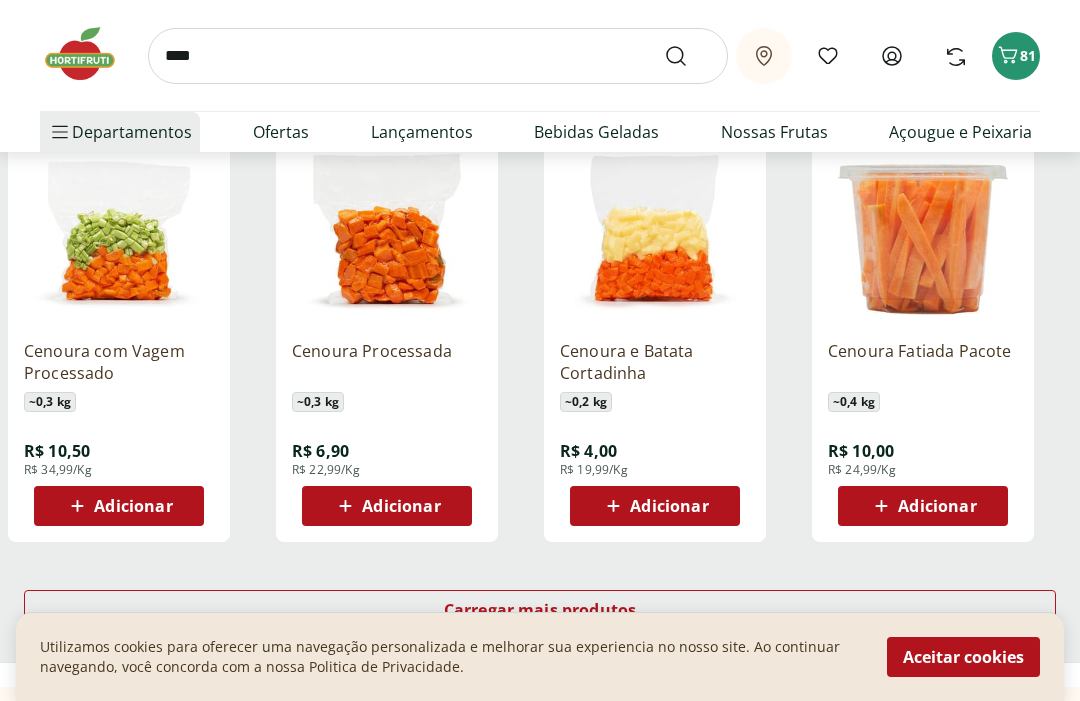 scroll, scrollTop: 0, scrollLeft: 0, axis: both 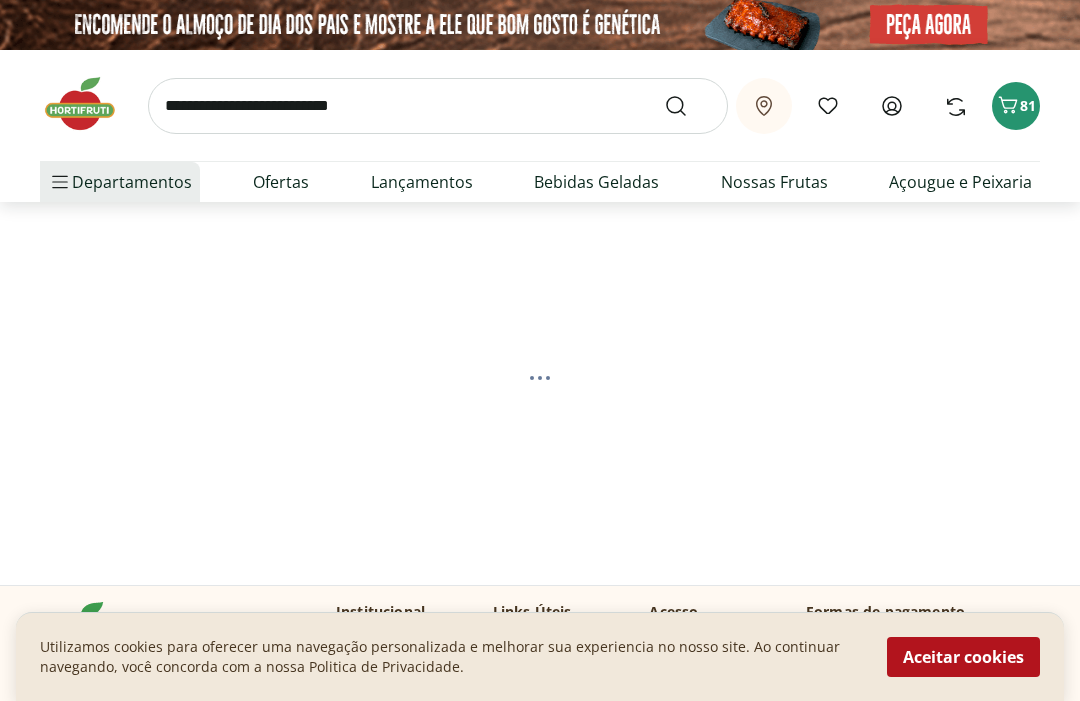 select on "**********" 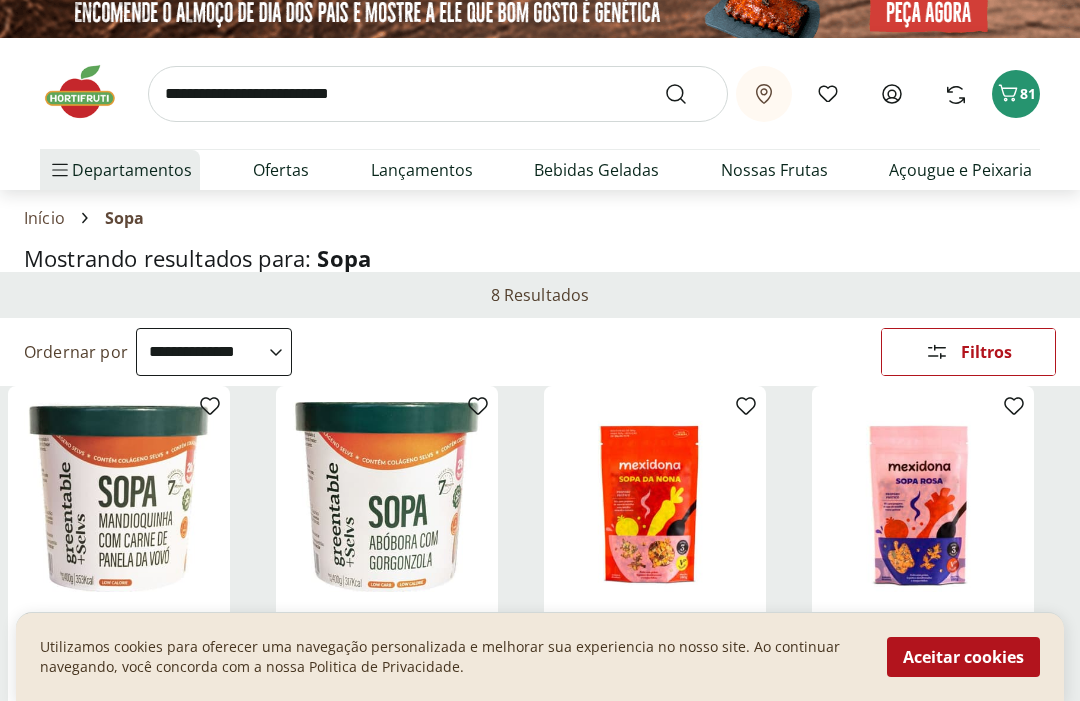 scroll, scrollTop: 0, scrollLeft: 0, axis: both 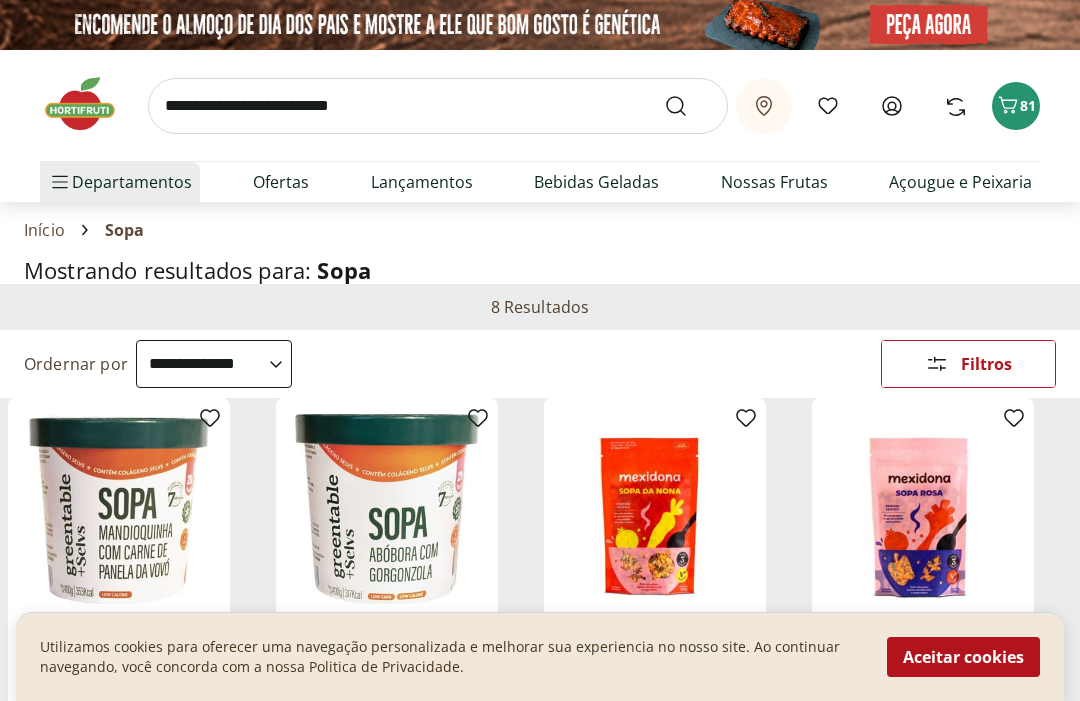click at bounding box center [438, 106] 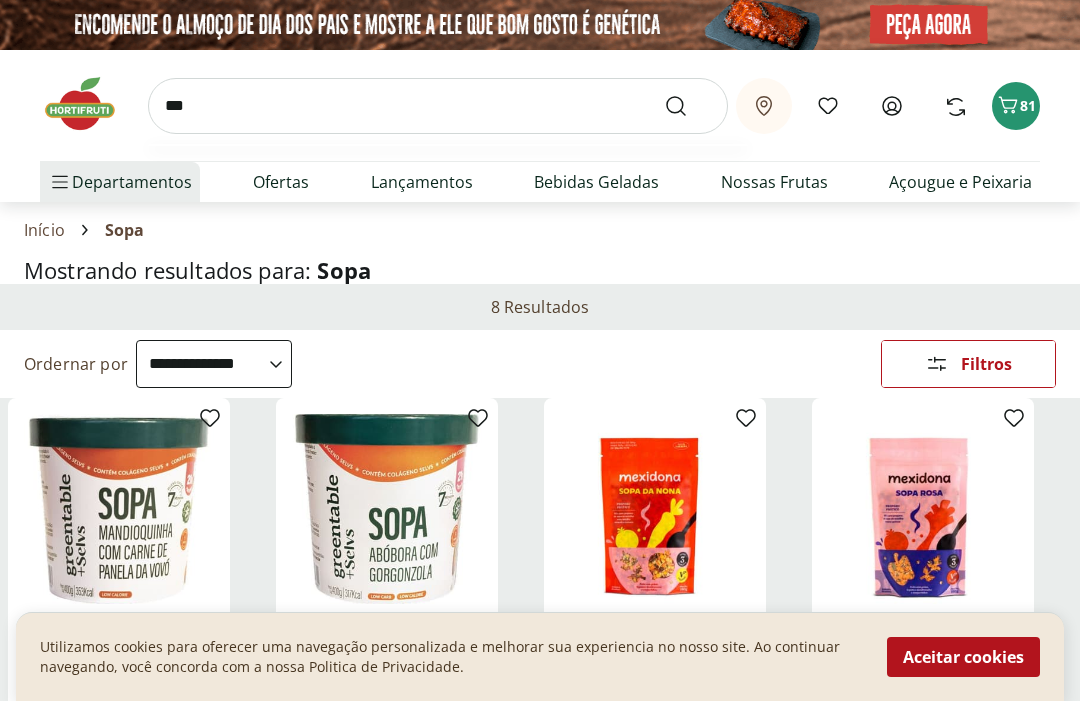 type on "****" 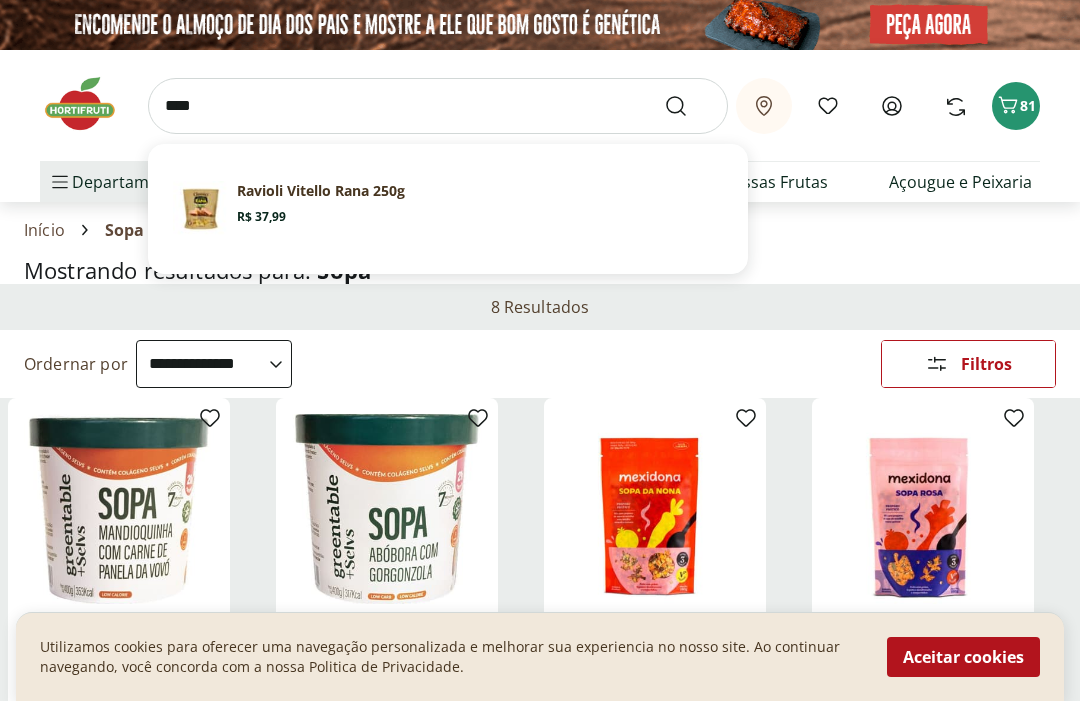 click at bounding box center (688, 106) 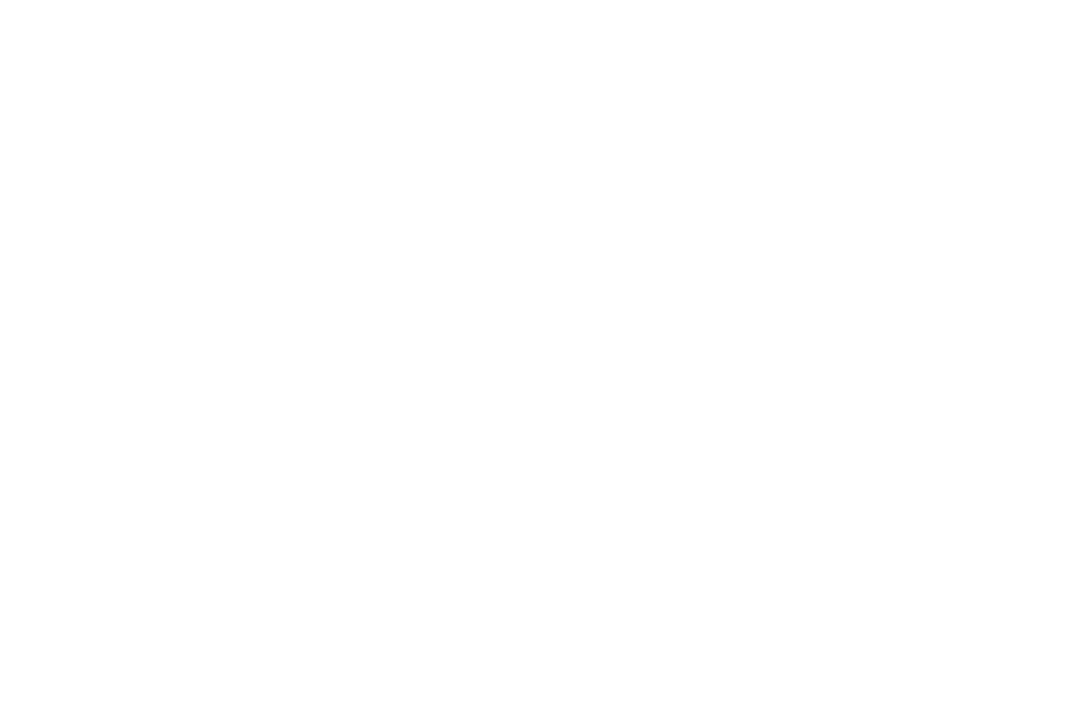 select on "**********" 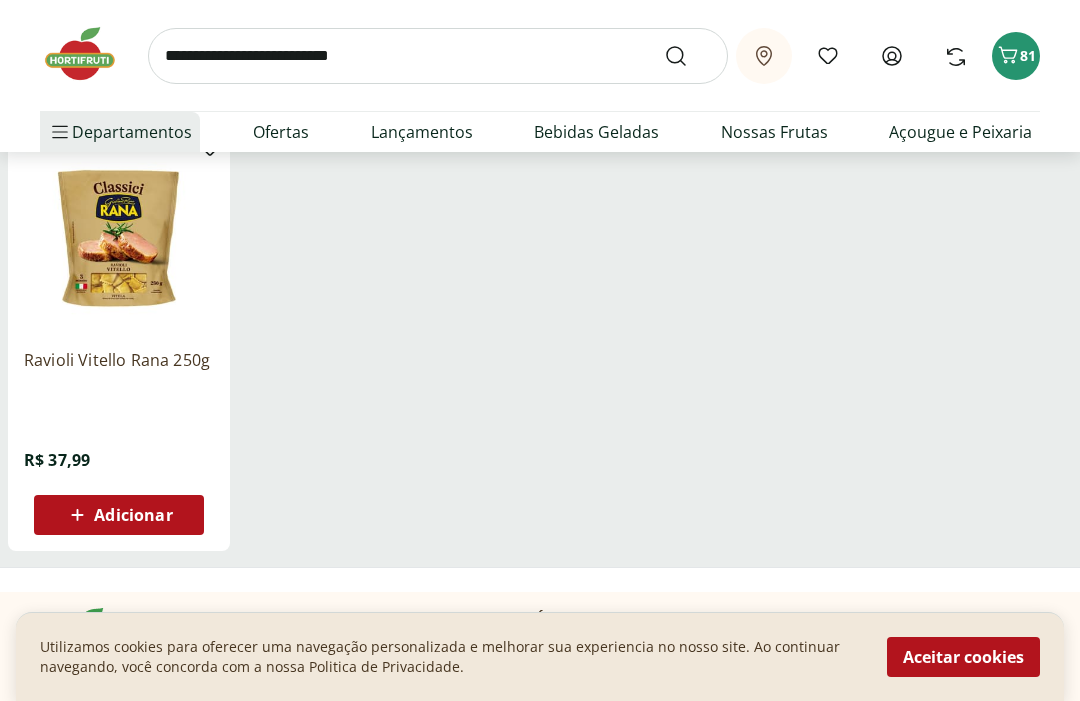 scroll, scrollTop: 294, scrollLeft: 0, axis: vertical 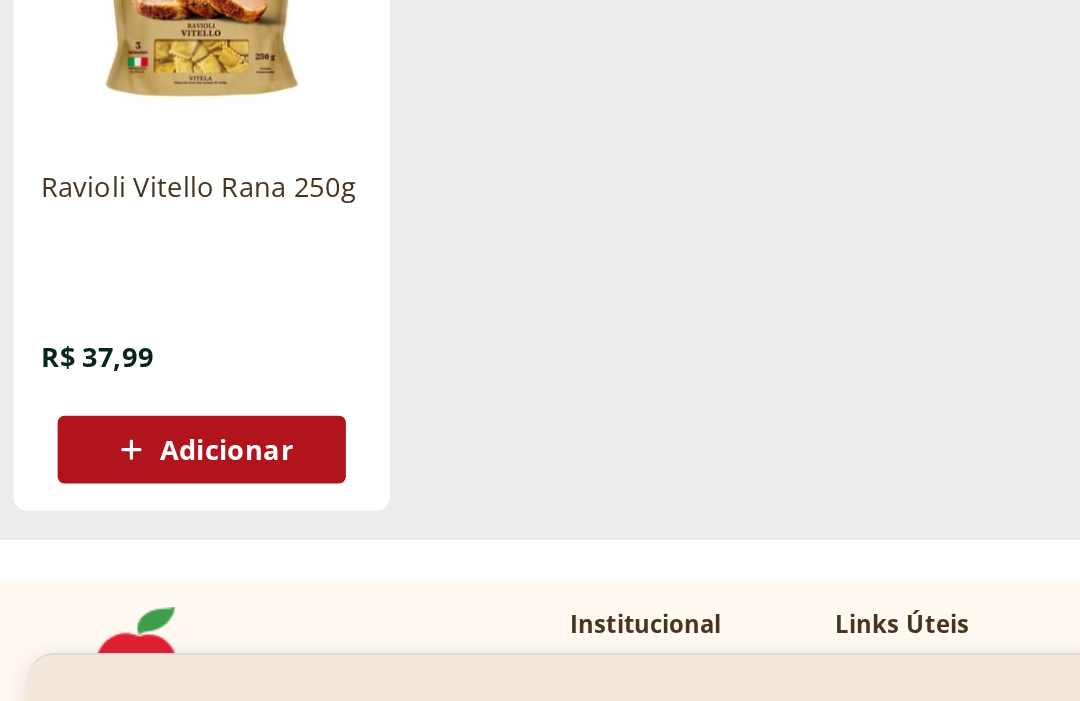 click on "Adicionar" at bounding box center (119, 492) 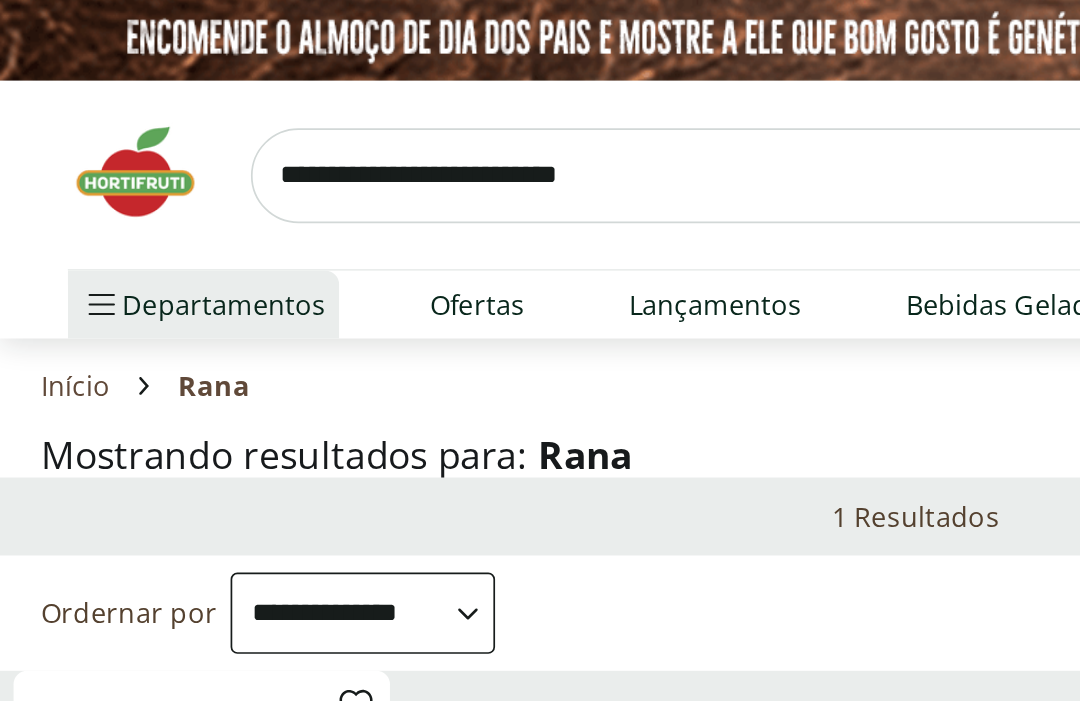 scroll, scrollTop: 0, scrollLeft: 0, axis: both 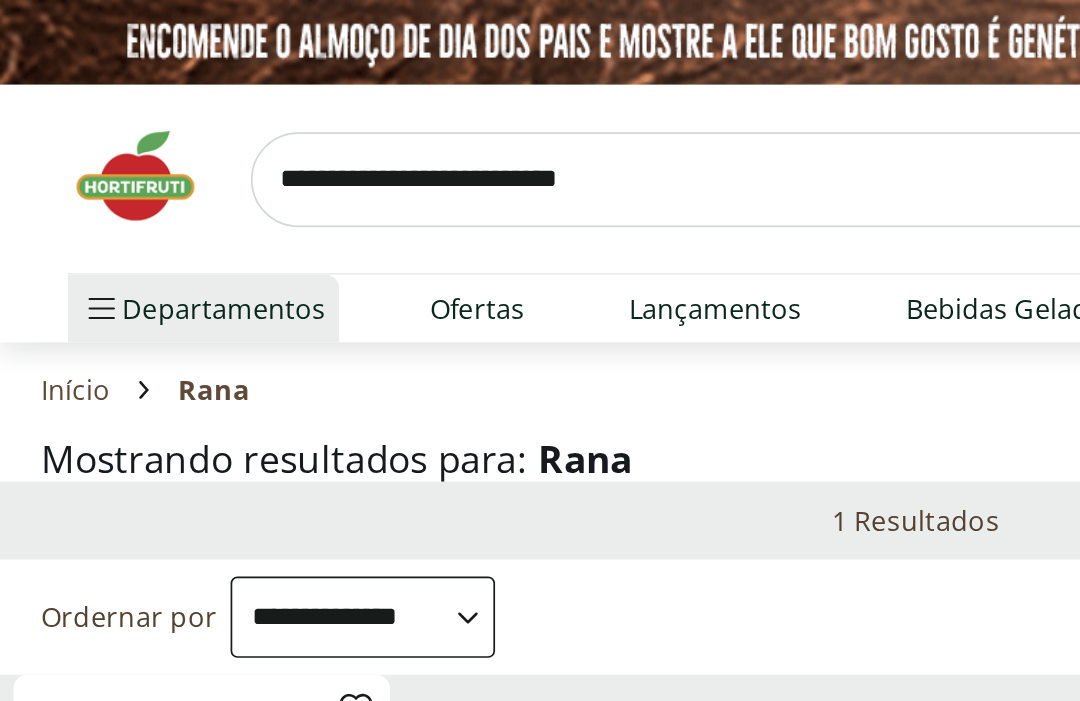 click at bounding box center (438, 106) 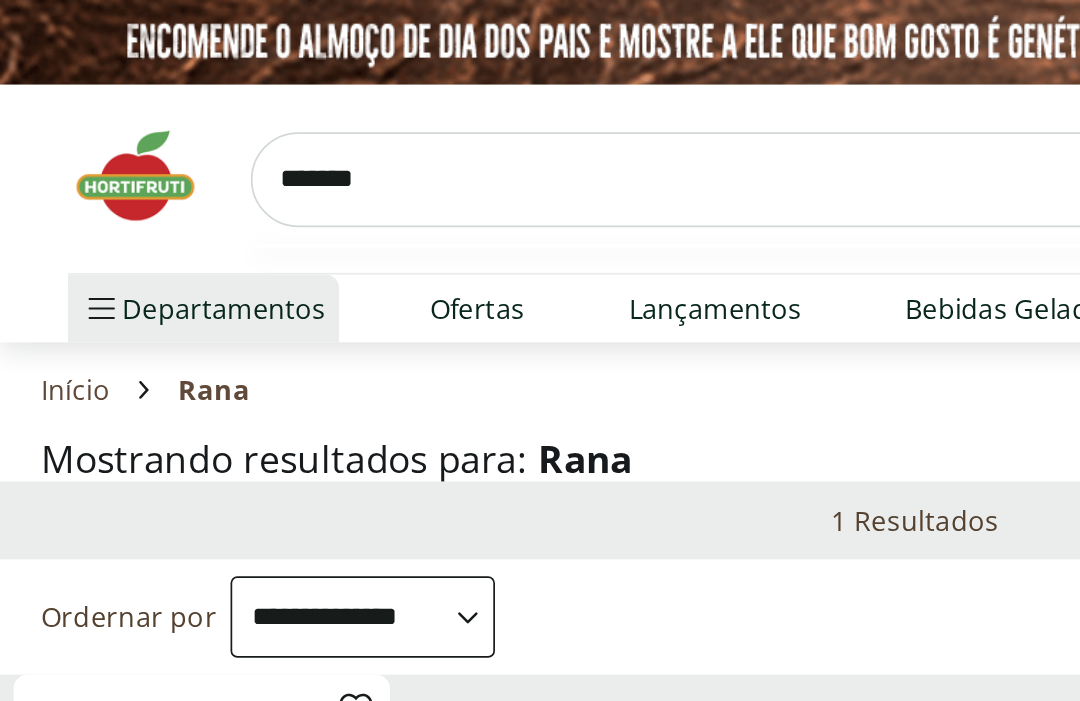 type on "********" 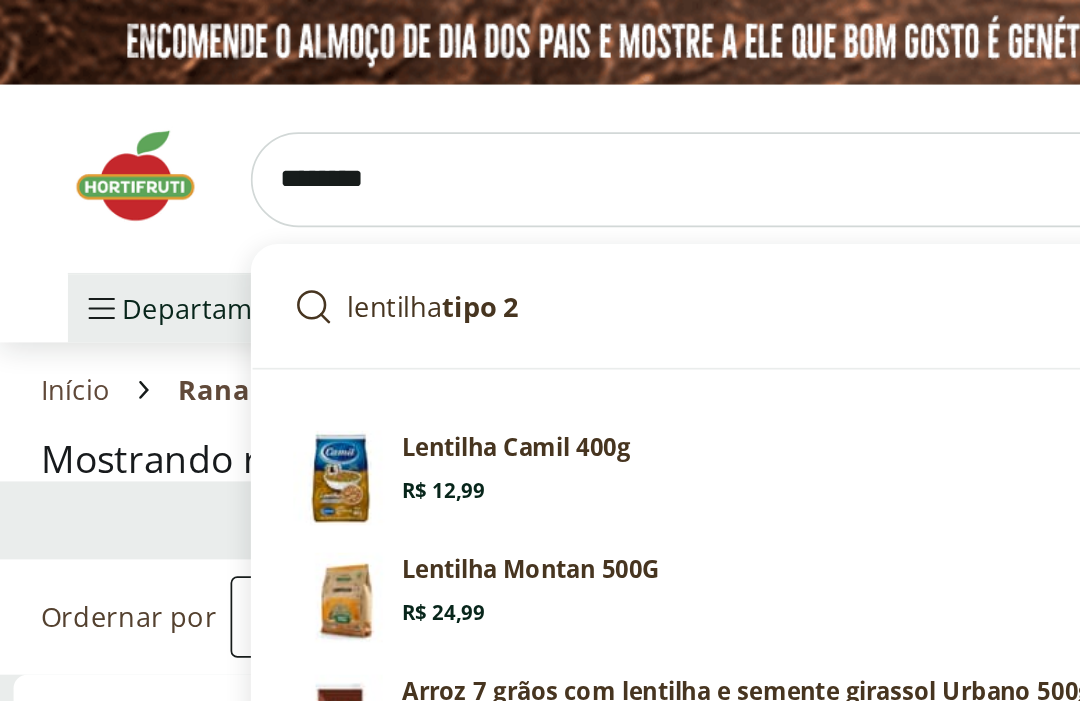 click at bounding box center [688, 106] 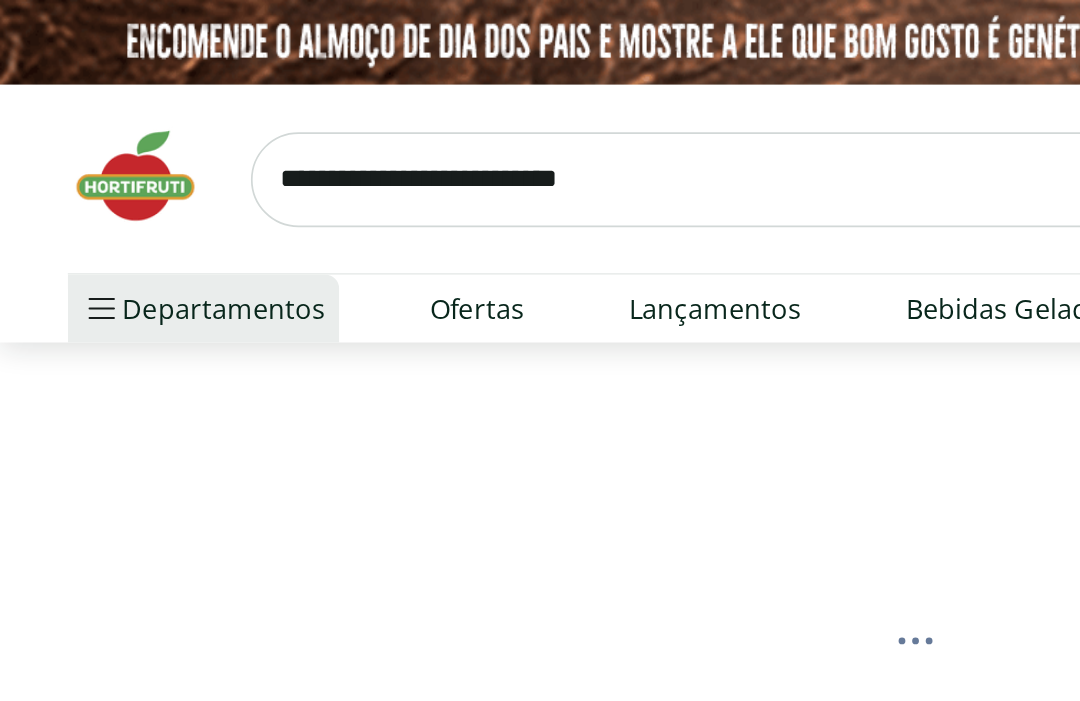 select on "**********" 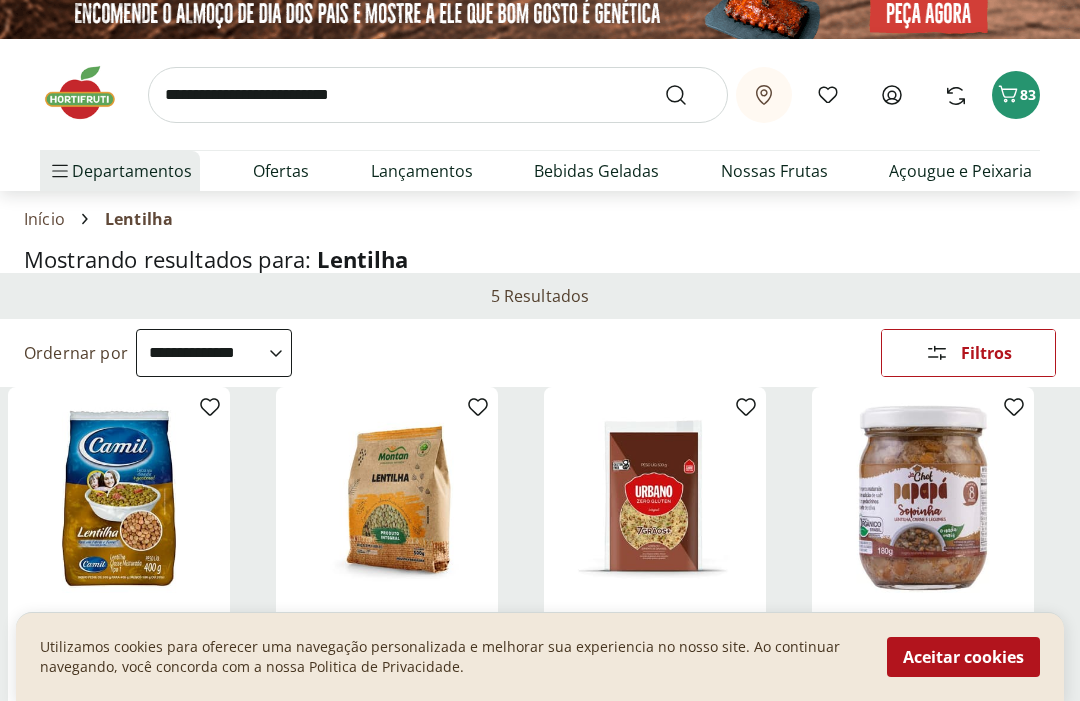 scroll, scrollTop: 0, scrollLeft: 0, axis: both 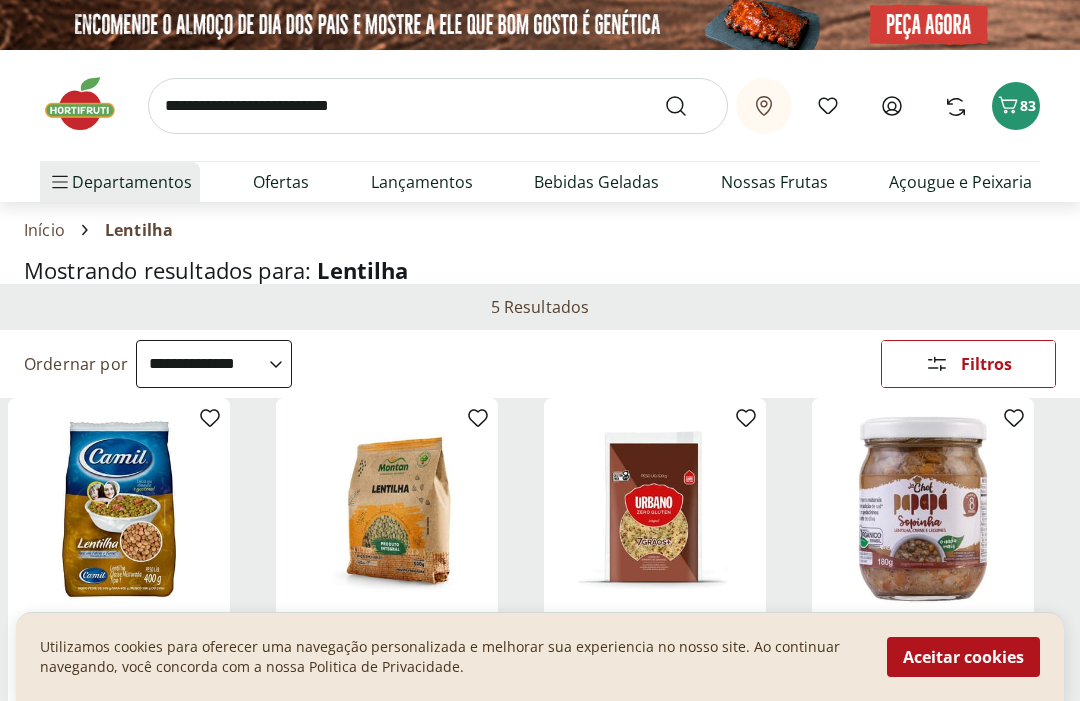 click 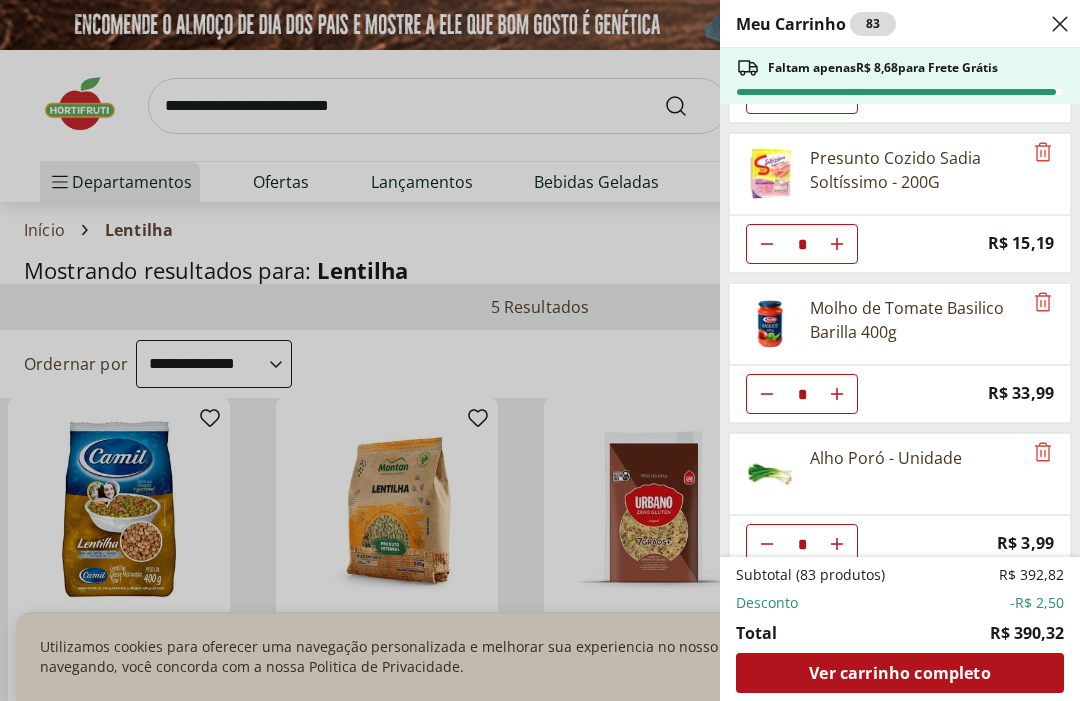 scroll, scrollTop: 1304, scrollLeft: 0, axis: vertical 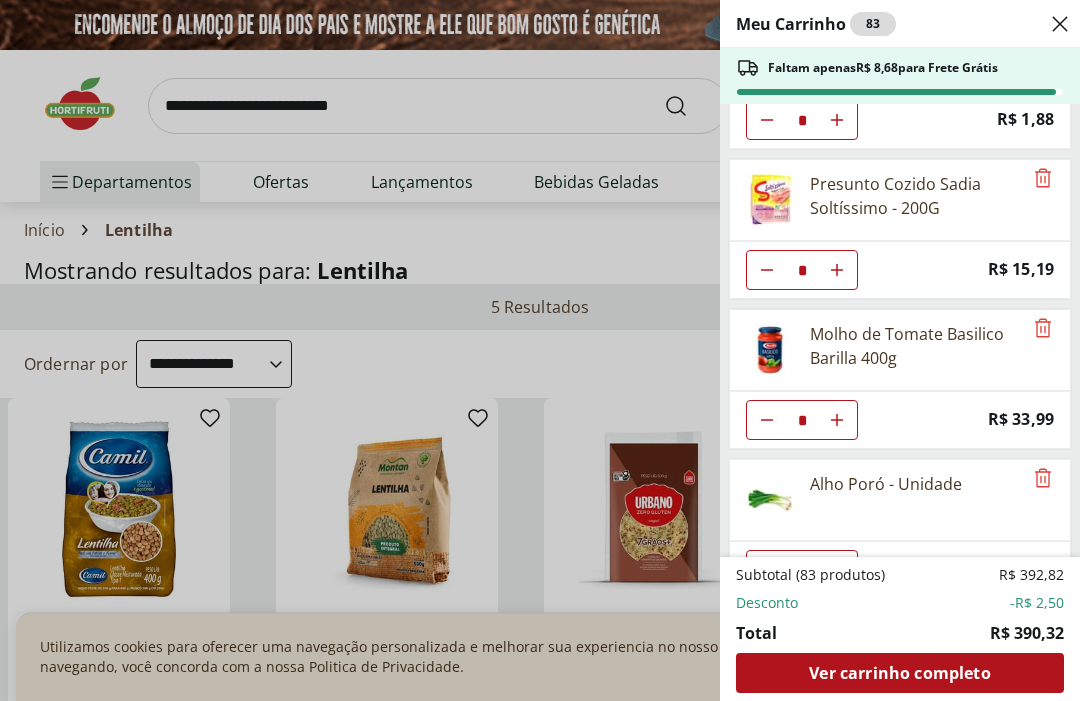 click on "Meu Carrinho 83 Faltam apenas  R$ [PRICE]  para Frete Grátis Arroz Branco Premium Camil Reserva Especial 1Kg * Price: R$ [PRICE] Cebola Branca Importada * Price: R$ [PRICE] Cebola Nacional Unidade ** Original price: R$ [PRICE] Price: R$ [PRICE] Repolho Unidade * Price: R$ [PRICE] Pepino Japonês Unidade * Price: R$ [PRICE] Couve Higienizada Processada Frutifique 150g * Price: R$ [PRICE] Couve Chinesa Unidade * Price: R$ [PRICE] Banana Prata Unidade * Price: R$ [PRICE] Banana Maçã unidade * Price: R$ [PRICE] Presunto Cozido Sadia Soltíssimo - 200G * Price: R$ [PRICE] Molho de Tomate Basilico Barilla 400g * Price: R$ [PRICE] Alho Poró - Unidade * Price: R$ [PRICE] Alface Americana Unidade * Price: R$ [PRICE] Tomate Italiano ** Price: R$ [PRICE] Tomate Unidade * Price: R$ [PRICE] Wafer de Morango Piraque 100g * Price: R$ [PRICE] Ovos Brancos Happy Eggs com 10 unidades * Price: R$ [PRICE] Lentilha Camil 400g * Price: R$ [PRICE] Limão Tahity Unidade * Price: R$ [PRICE] Pera Williams Unidade * Price: R$ [PRICE] Laranja Bahia Importada * Price: * *" at bounding box center [540, 350] 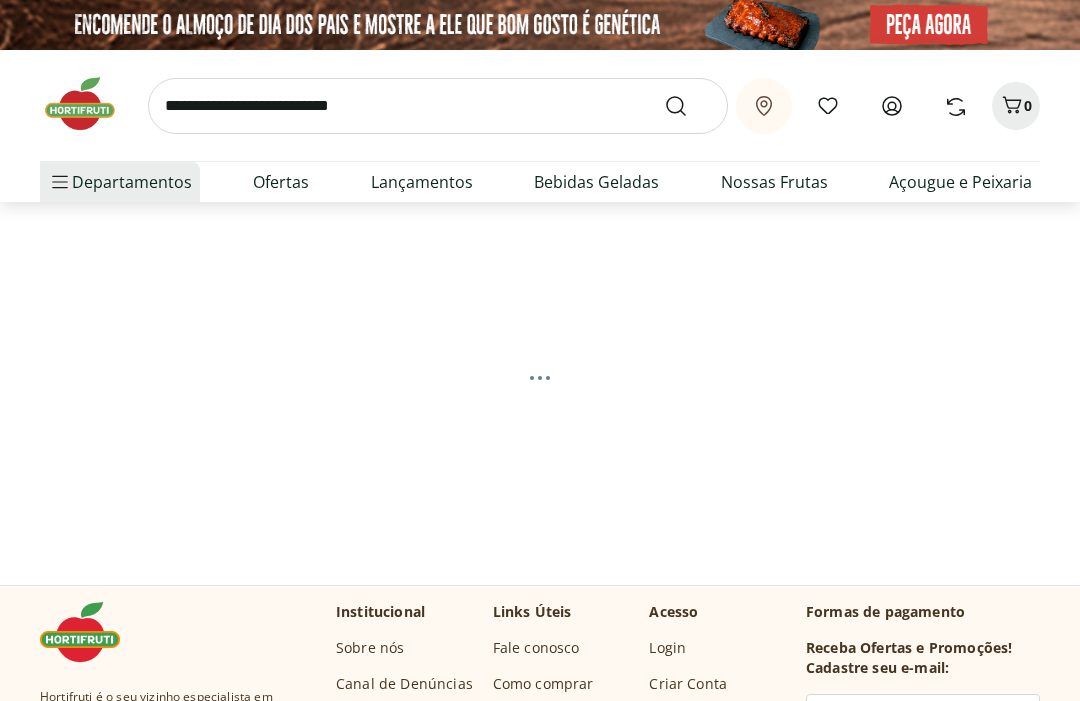 scroll, scrollTop: 0, scrollLeft: 0, axis: both 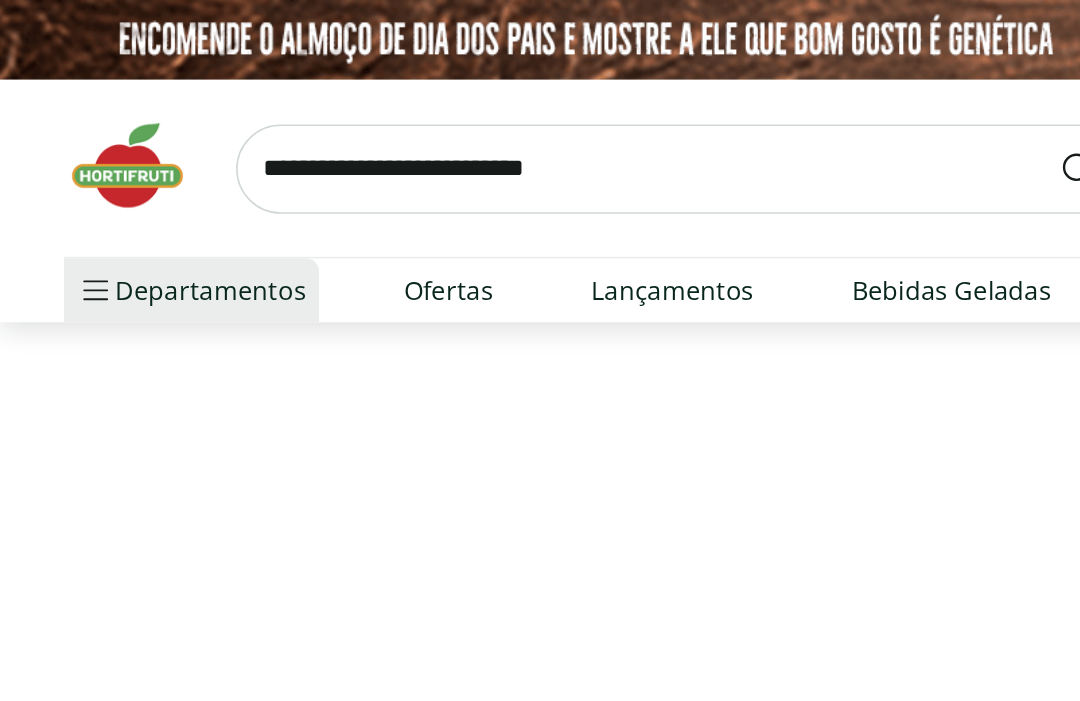 select on "**********" 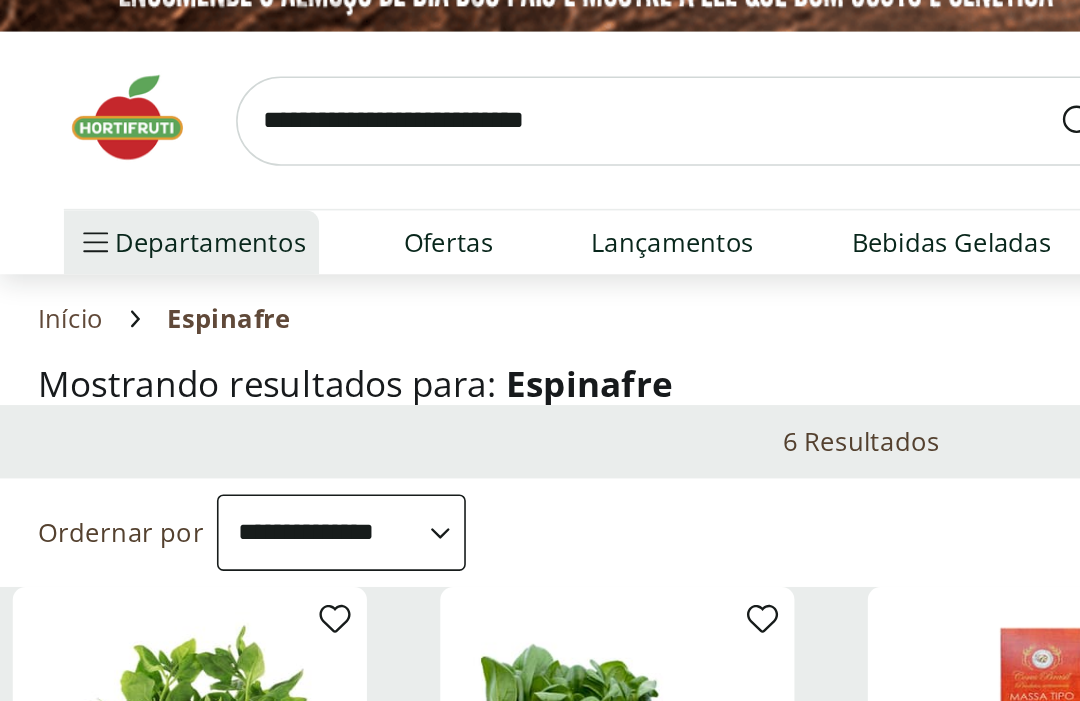 click at bounding box center [438, 106] 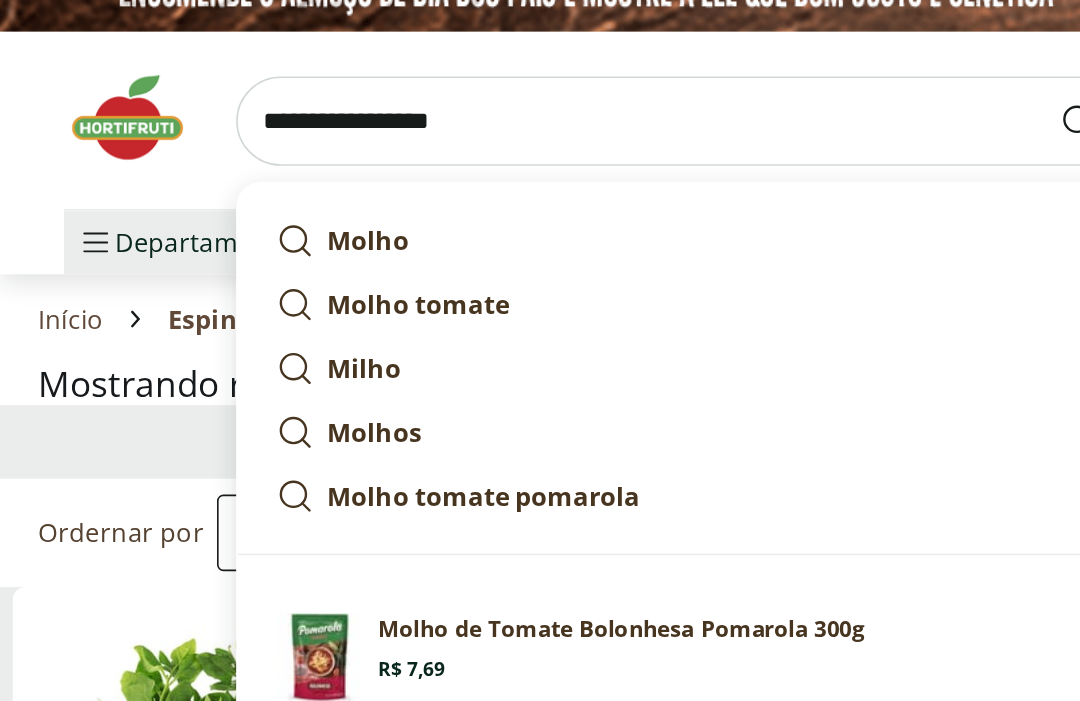 type on "**********" 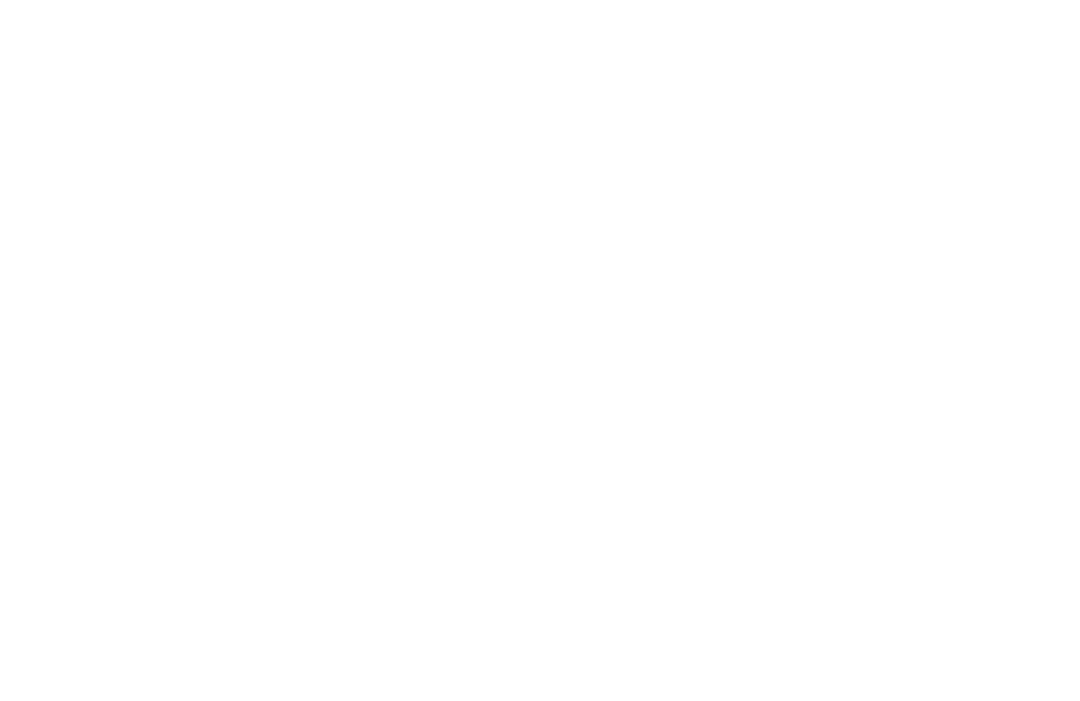 select on "**********" 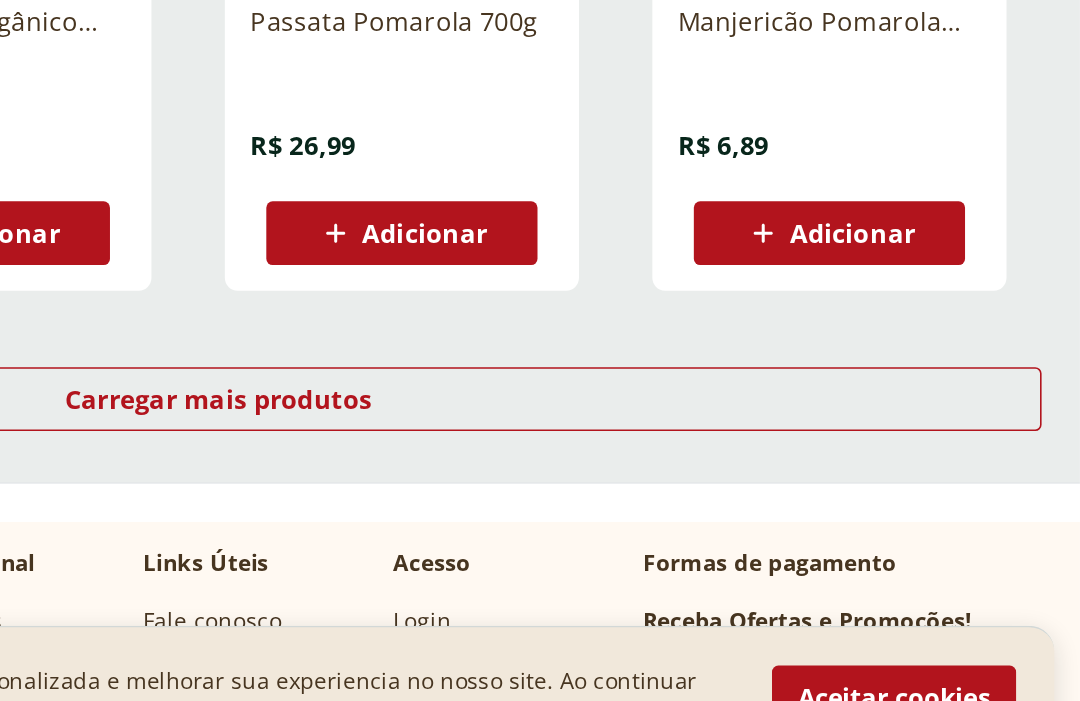 scroll, scrollTop: 1328, scrollLeft: 0, axis: vertical 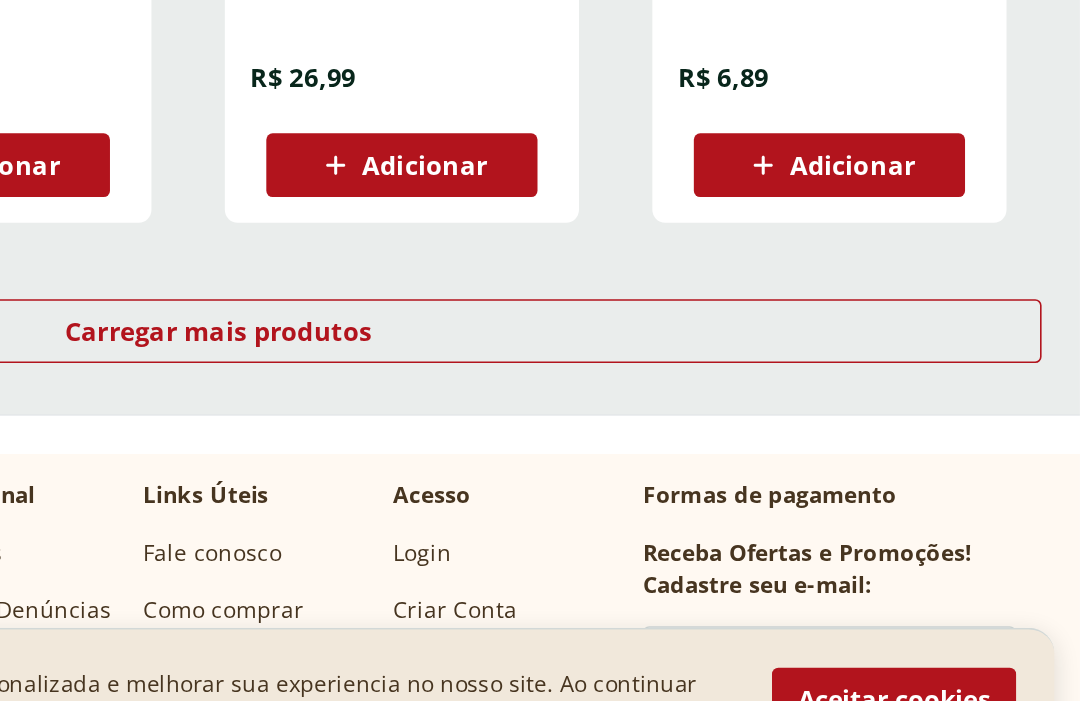 click on "Carregar mais produtos" at bounding box center [540, 426] 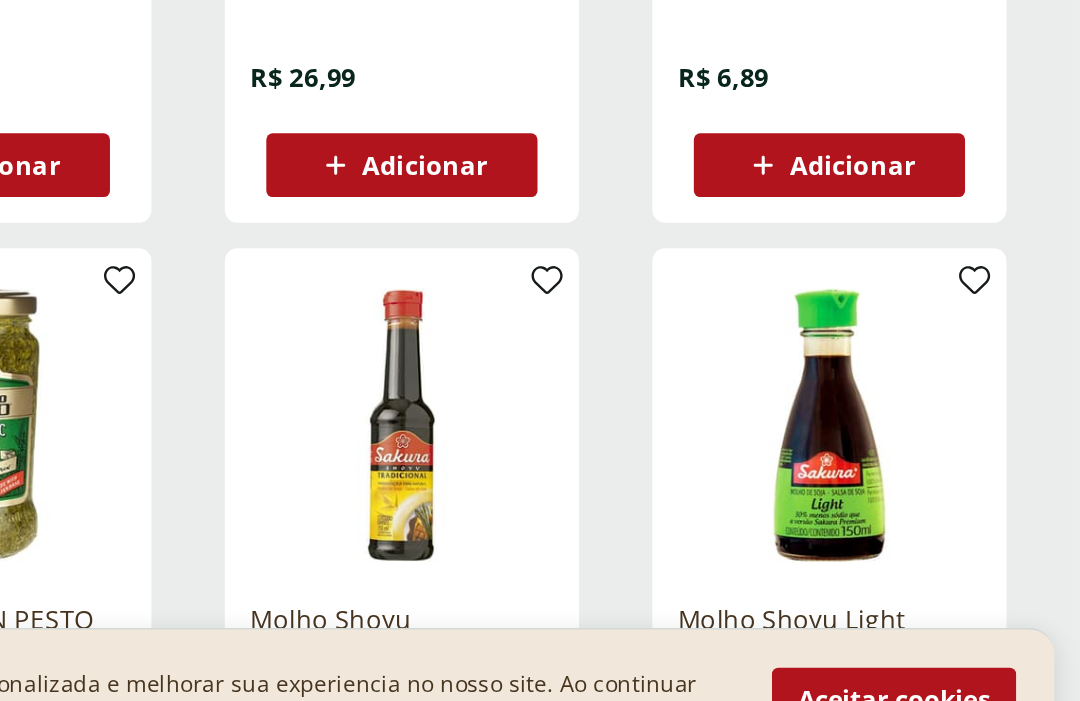 type on "*" 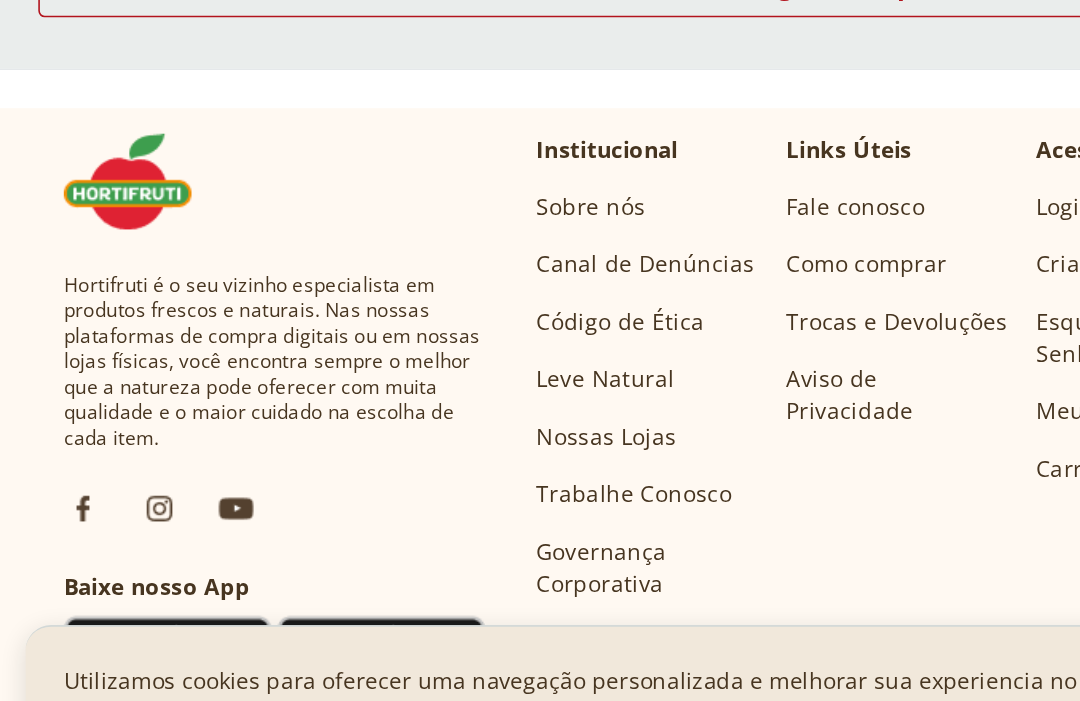 scroll, scrollTop: 2846, scrollLeft: 0, axis: vertical 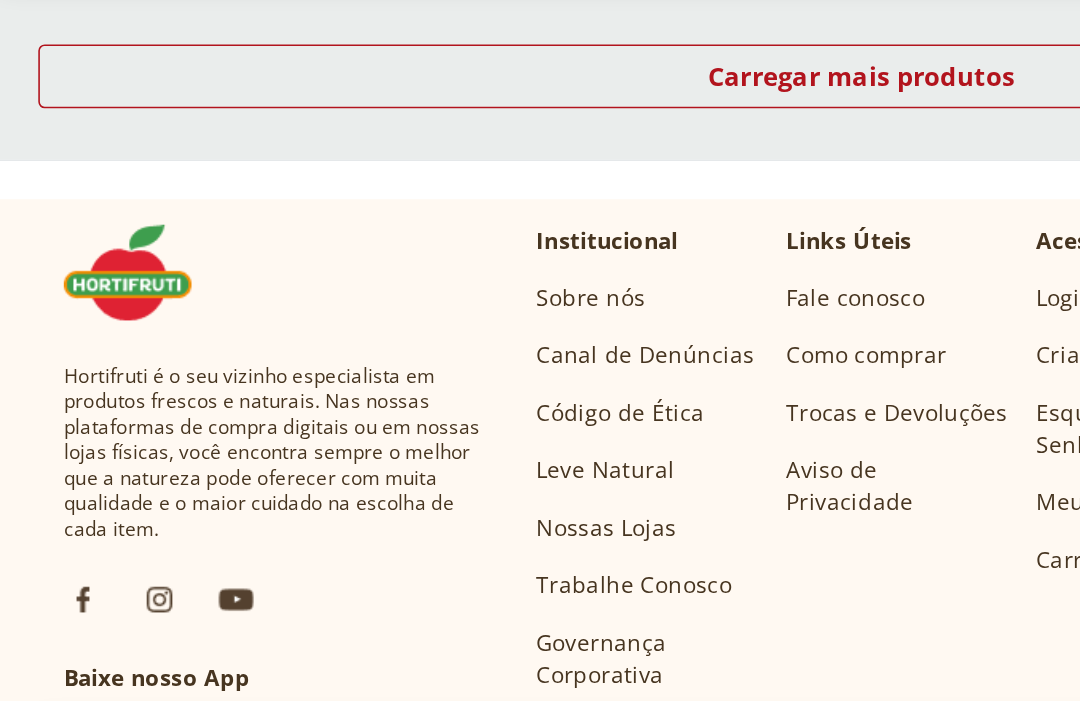 click on "Carregar mais produtos" at bounding box center (540, 212) 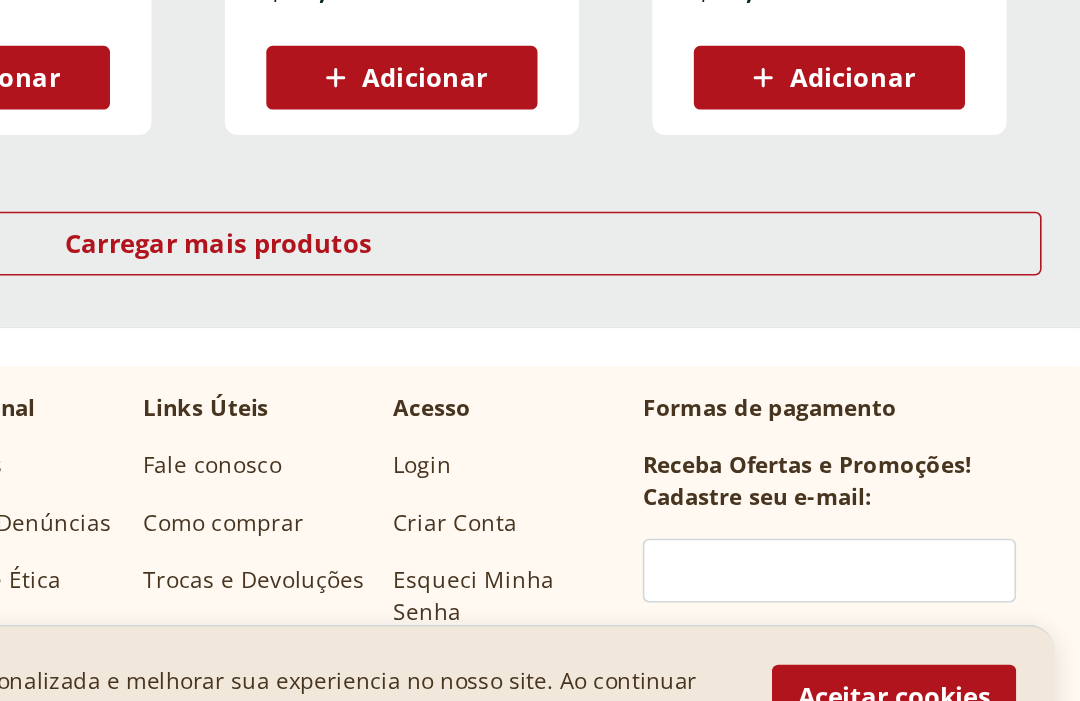scroll, scrollTop: 3990, scrollLeft: 0, axis: vertical 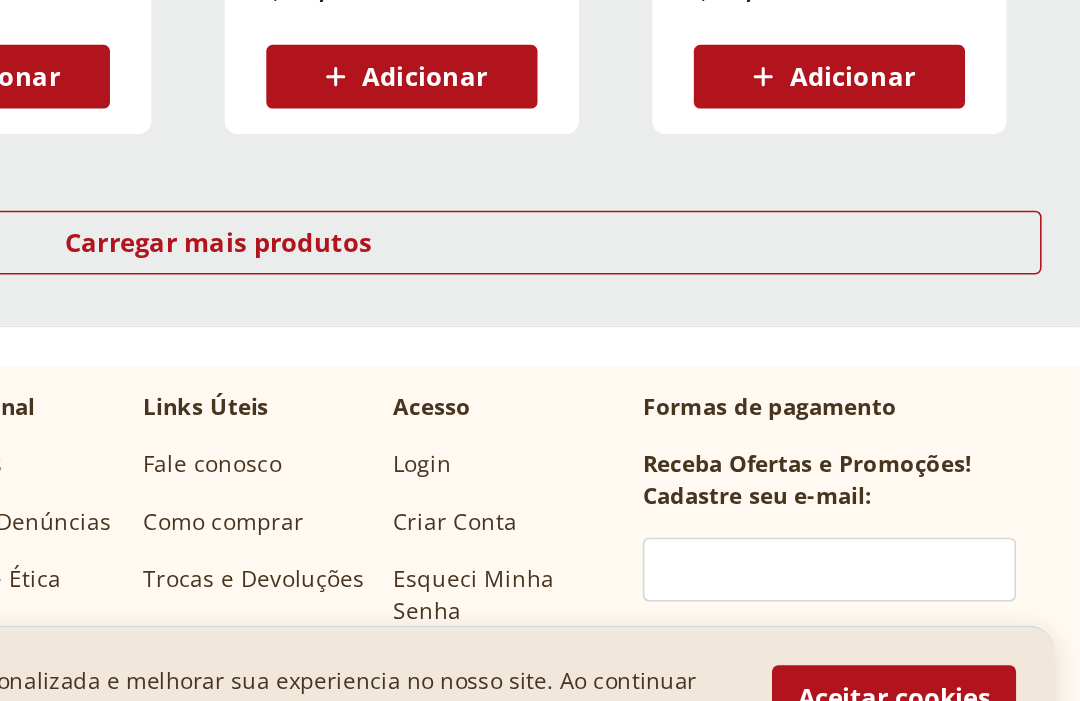 click on "Carregar mais produtos" at bounding box center (540, 372) 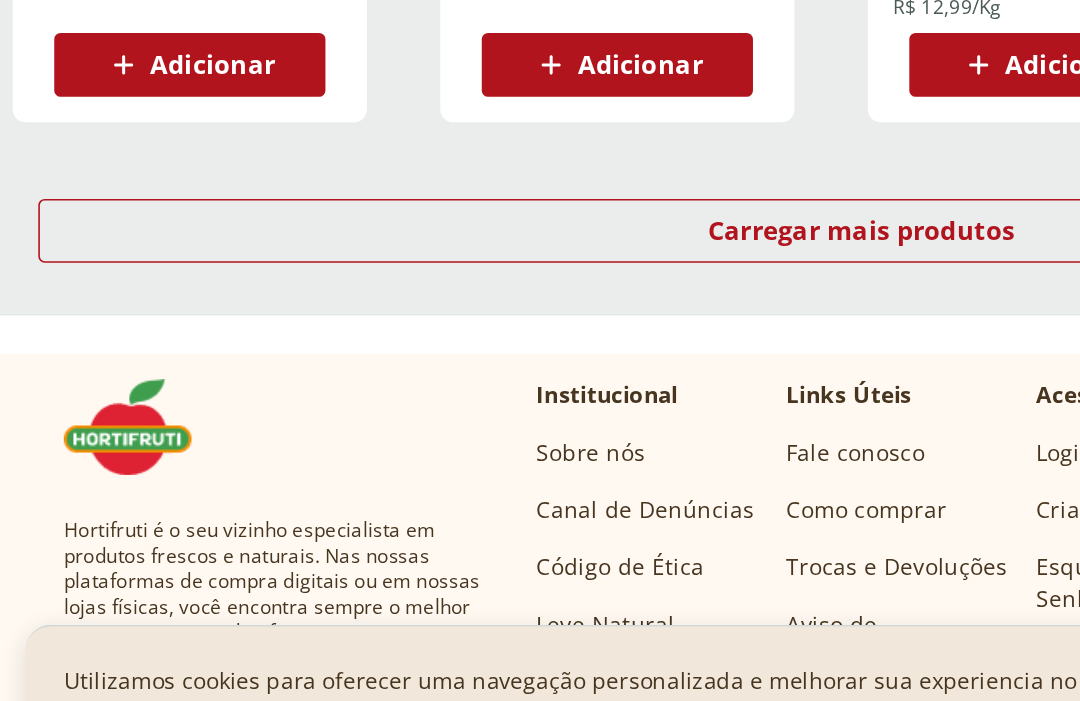 scroll, scrollTop: 5328, scrollLeft: 0, axis: vertical 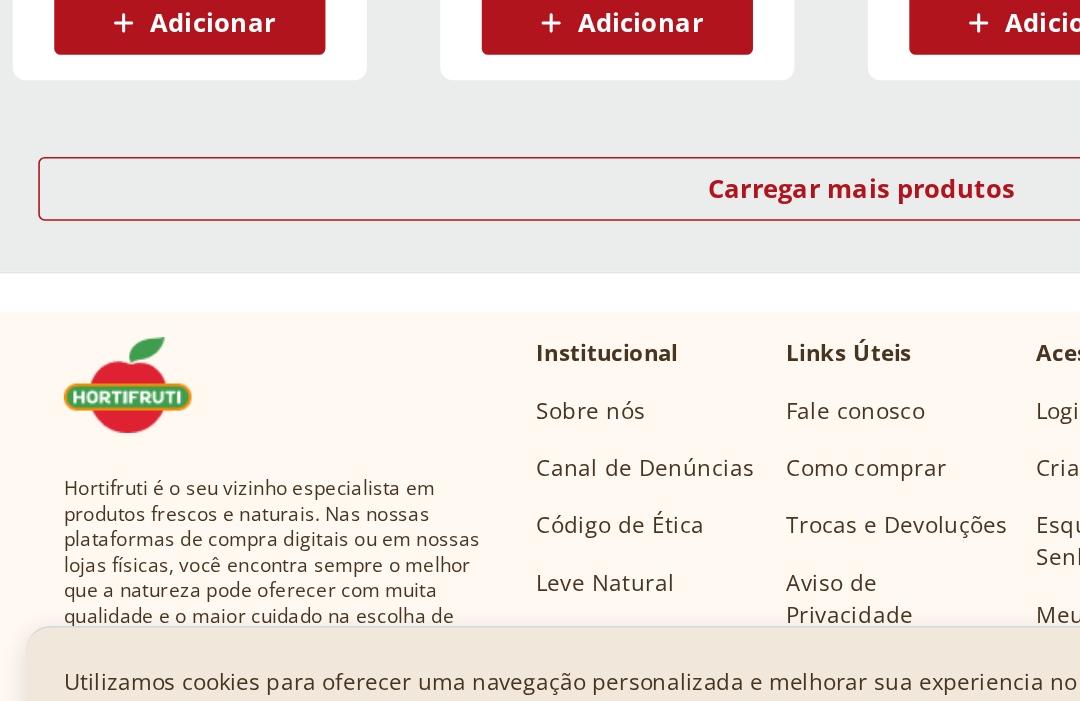 click on "Carregar mais produtos" at bounding box center [540, 338] 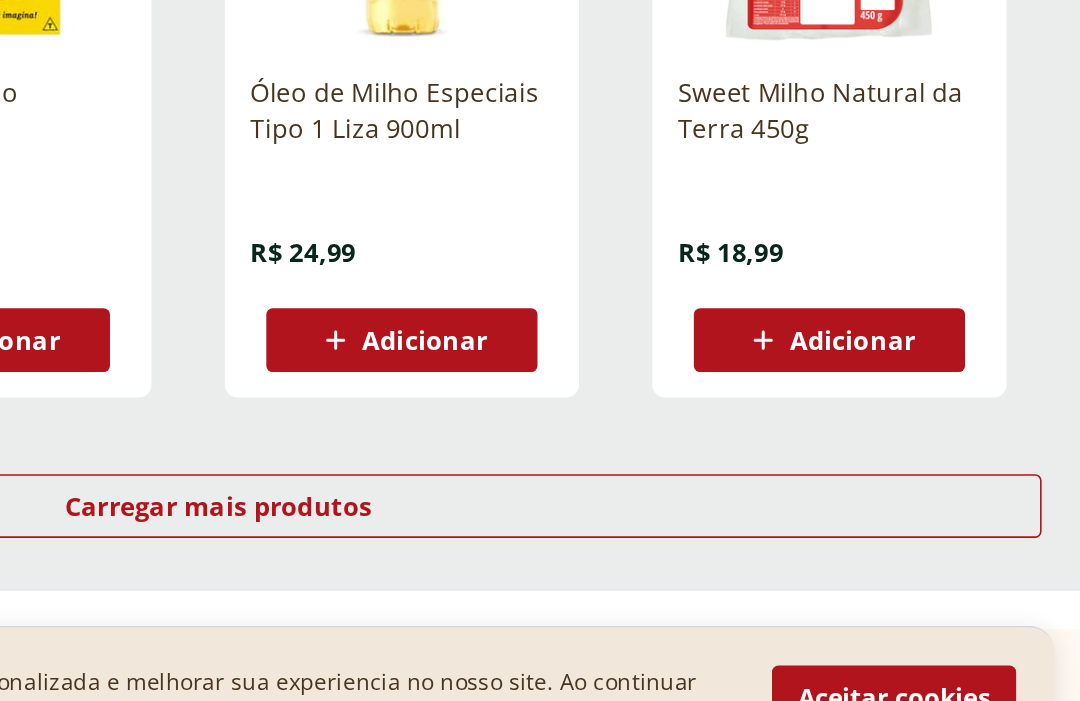 scroll, scrollTop: 6481, scrollLeft: 0, axis: vertical 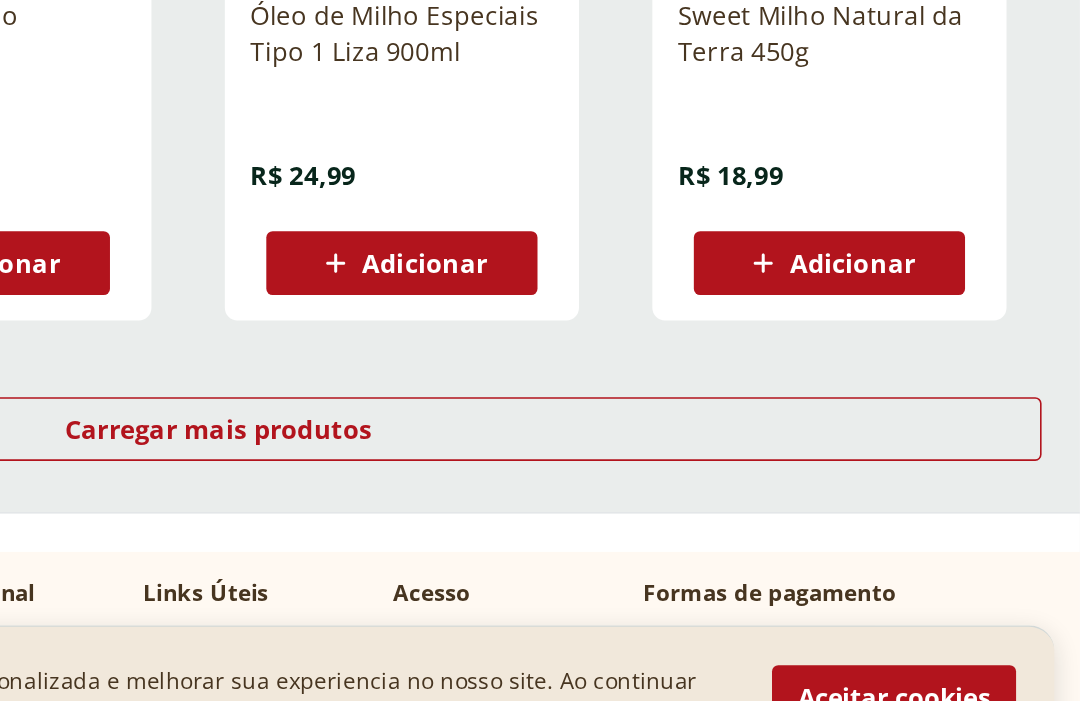 click on "Carregar mais produtos" at bounding box center (540, 489) 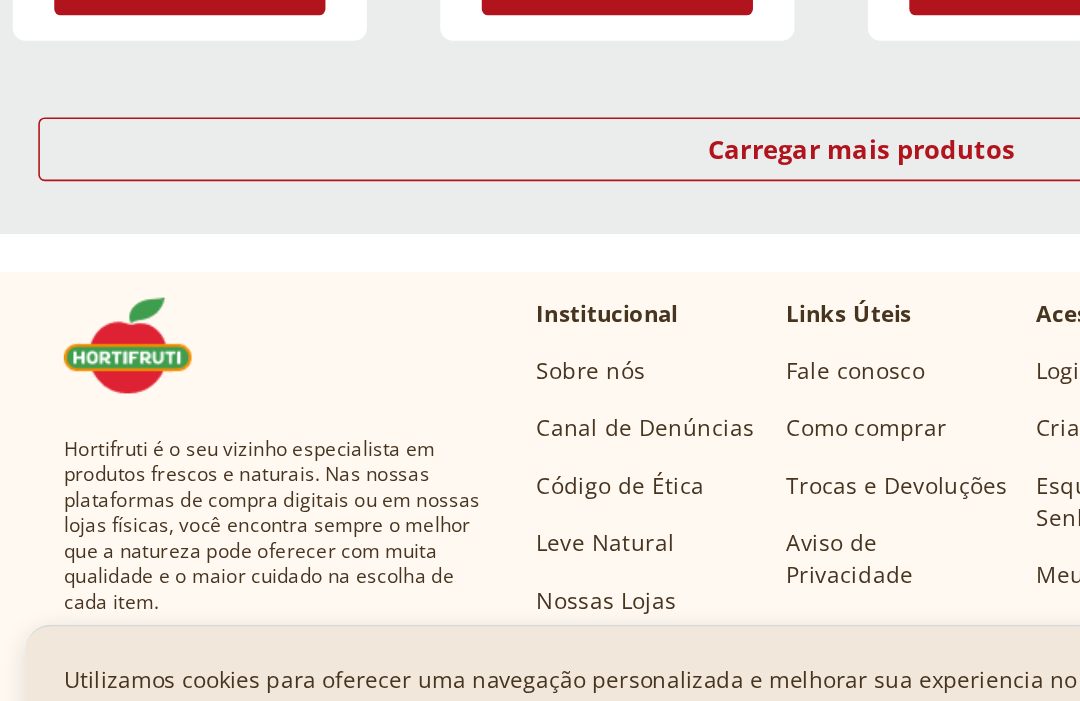 scroll, scrollTop: 7994, scrollLeft: 0, axis: vertical 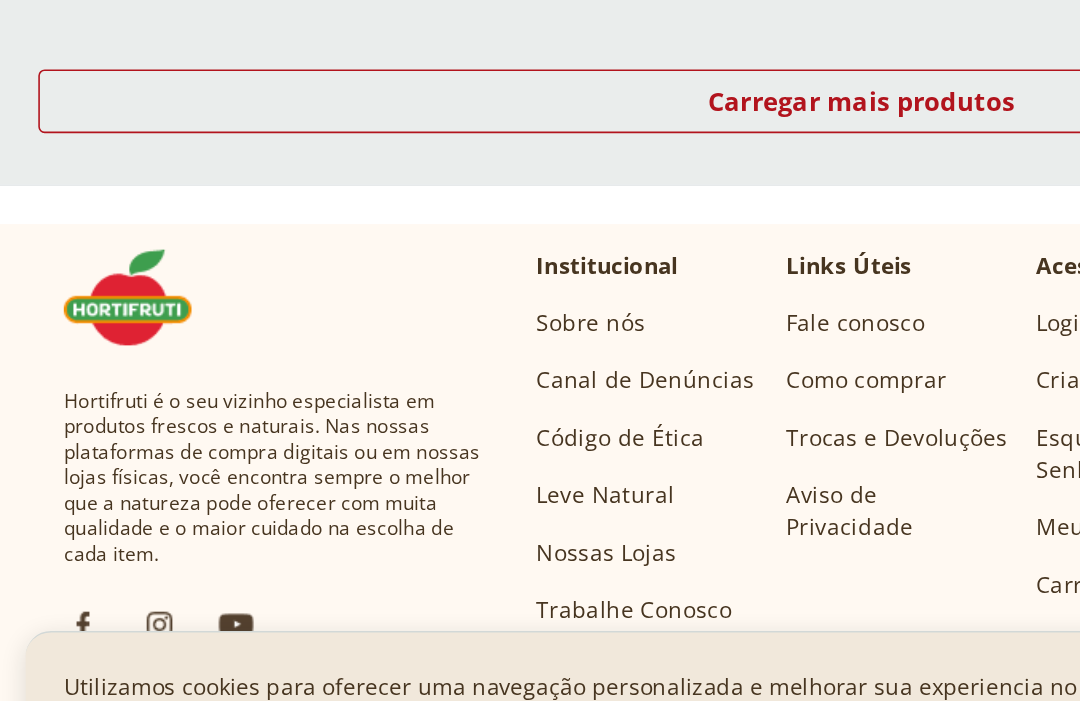 click on "Carregar mais produtos" at bounding box center [540, 280] 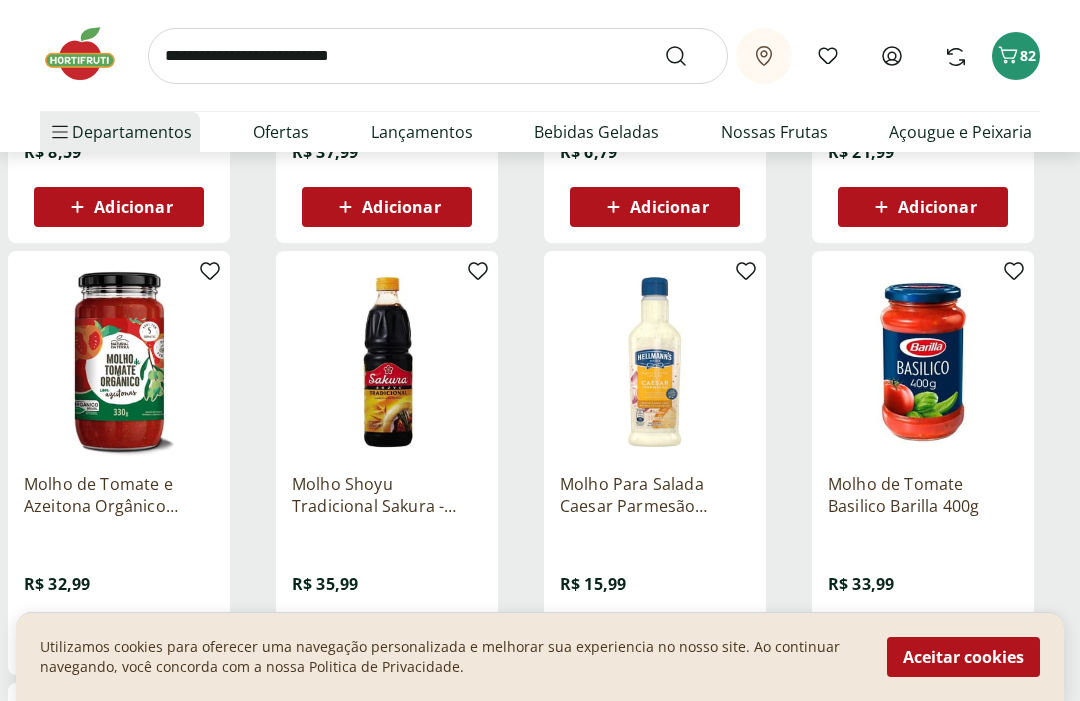scroll, scrollTop: 1883, scrollLeft: 0, axis: vertical 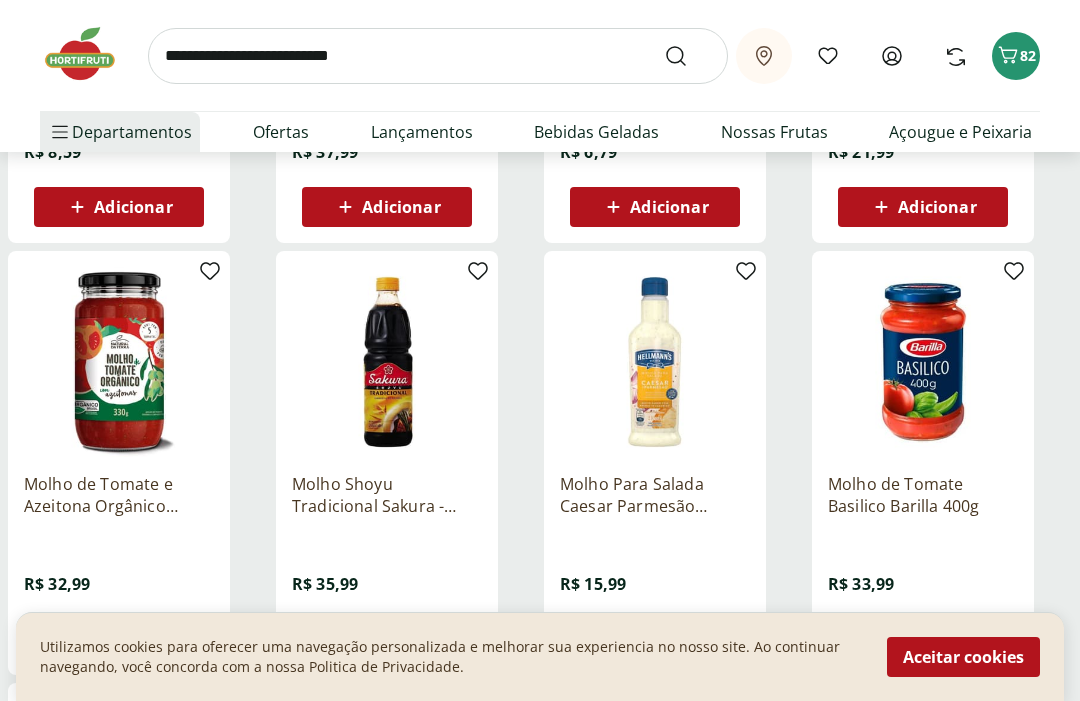 click on "82" at bounding box center [1028, 55] 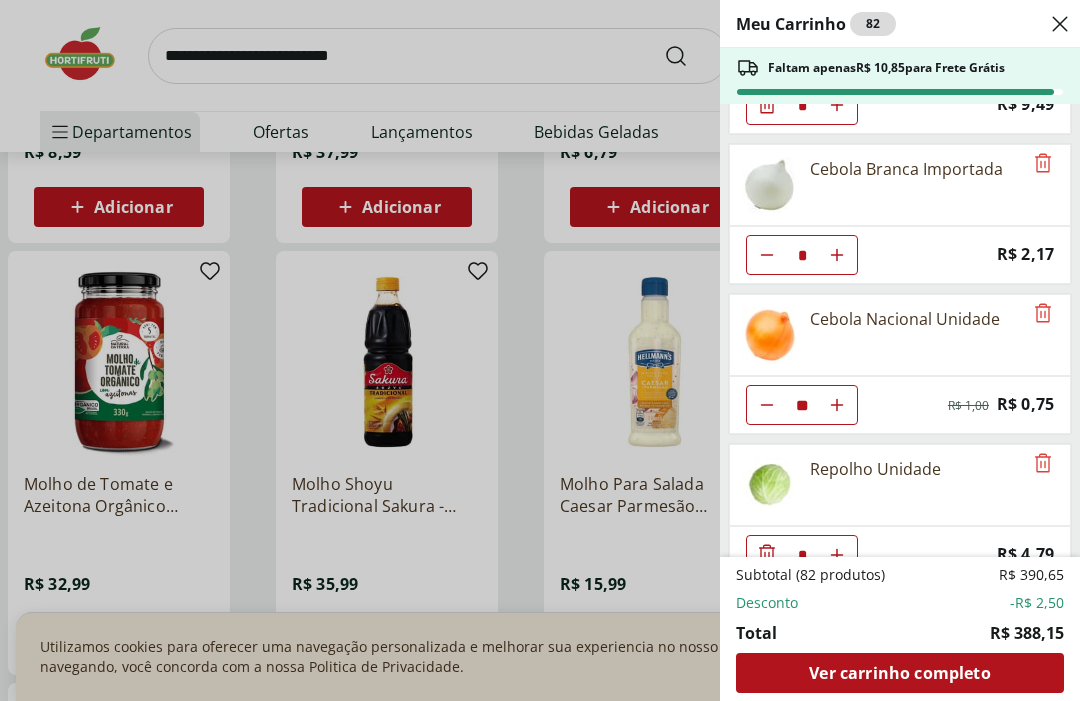 scroll, scrollTop: 136, scrollLeft: 0, axis: vertical 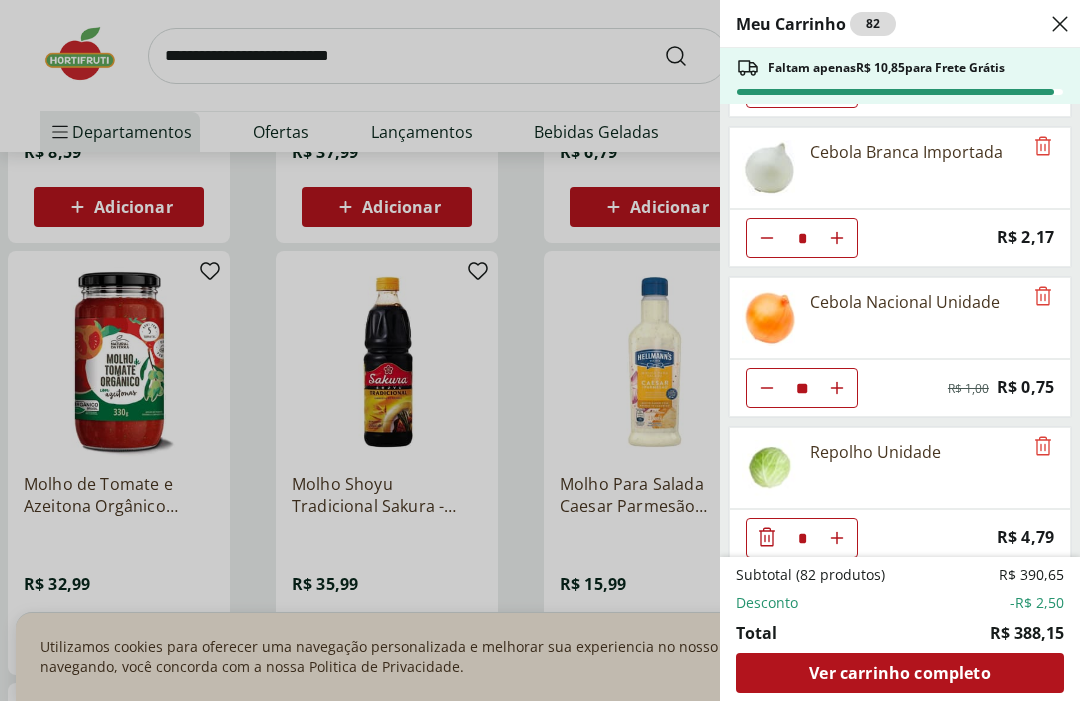 click at bounding box center (837, 88) 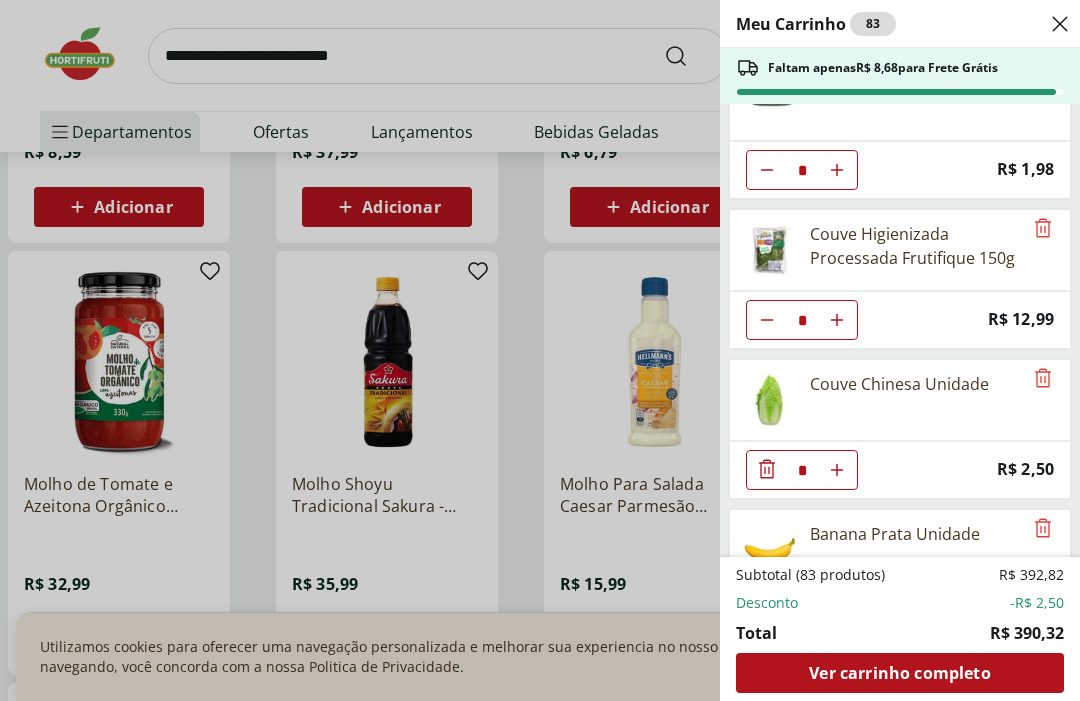 scroll, scrollTop: 660, scrollLeft: 0, axis: vertical 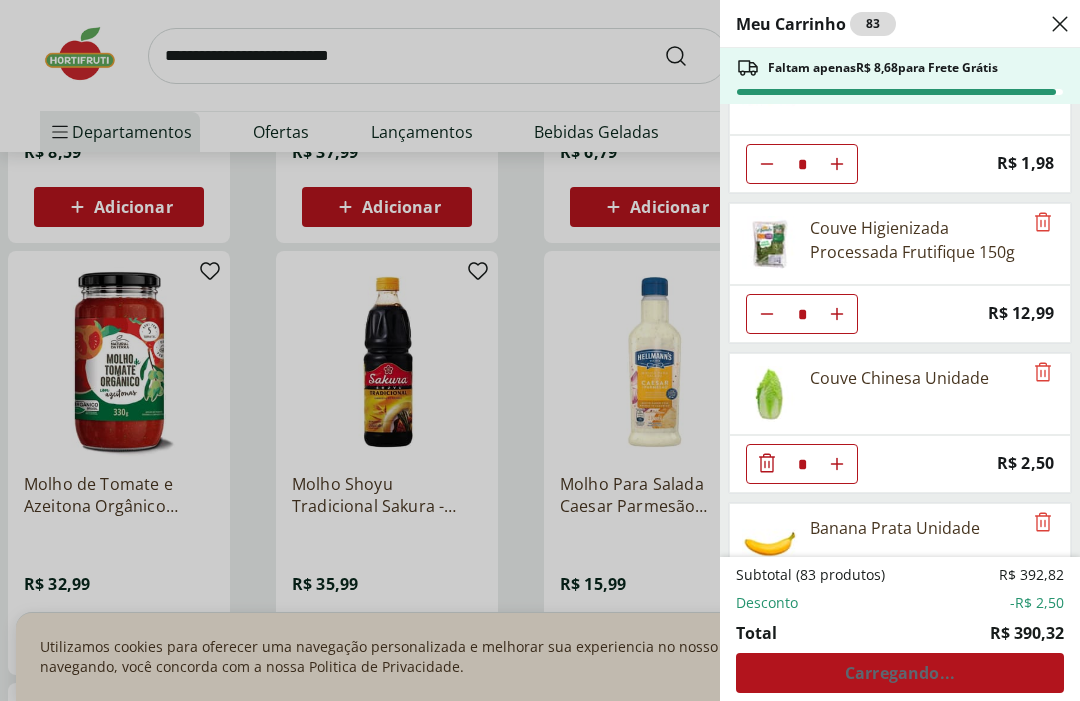 click on "Meu Carrinho 83 Faltam apenas  R$ [PRICE]  para Frete Grátis Arroz Branco Premium Camil Reserva Especial 1Kg * Price: R$ [PRICE] Cebola Branca Importada * Price: R$ [PRICE] Cebola Nacional Unidade ** Original price: R$ [PRICE] Price: R$ [PRICE] Repolho Unidade * Price: R$ [PRICE] Pepino Japonês Unidade * Price: R$ [PRICE] Couve Higienizada Processada Frutifique 150g * Price: R$ [PRICE] Couve Chinesa Unidade * Price: R$ [PRICE] Banana Prata Unidade * Price: R$ [PRICE] Banana Maçã unidade * Price: R$ [PRICE] Presunto Cozido Sadia Soltíssimo - 200G * Price: R$ [PRICE] Molho de Tomate Basilico Barilla 400g * Price: R$ [PRICE] Alho Poró - Unidade * Price: R$ [PRICE] Alface Americana Unidade * Price: R$ [PRICE] Tomate Italiano ** Price: R$ [PRICE] Tomate Unidade * Price: R$ [PRICE] Wafer de Morango Piraque 100g * Price: R$ [PRICE] Ovos Brancos Happy Eggs com 10 unidades * Price: R$ [PRICE] Lentilha Camil 400g * Price: R$ [PRICE] Limão Tahity Unidade * Price: R$ [PRICE] Pera Williams Unidade * Price: R$ [PRICE] Laranja Bahia Importada * Price: * *" at bounding box center (540, 350) 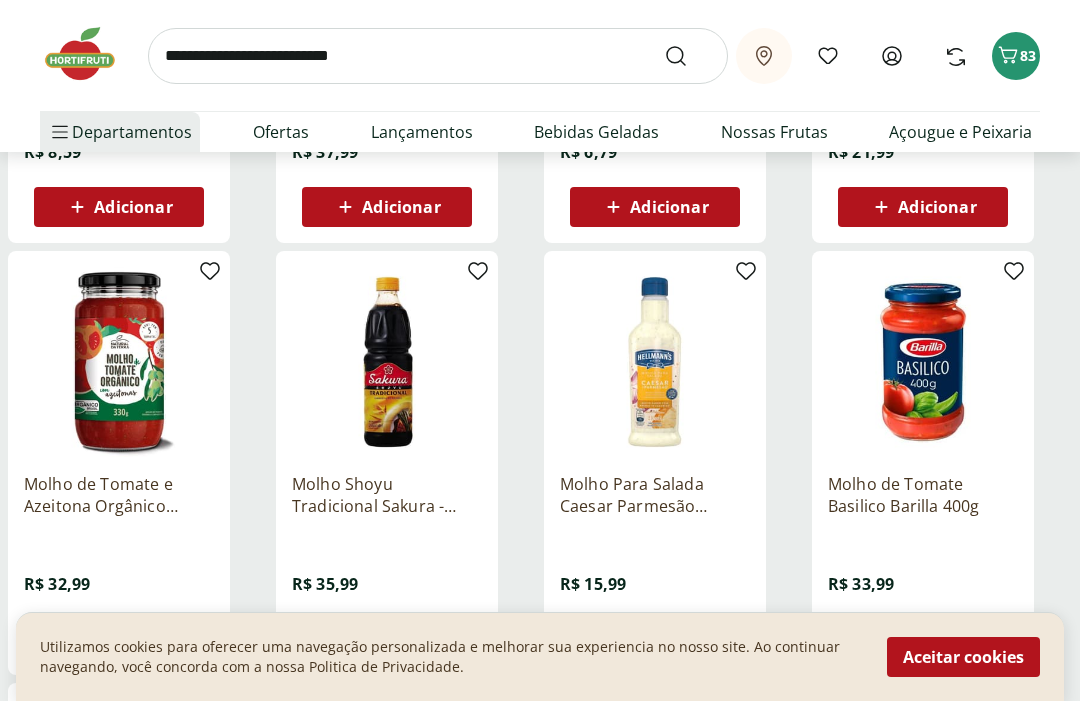 click at bounding box center [438, 56] 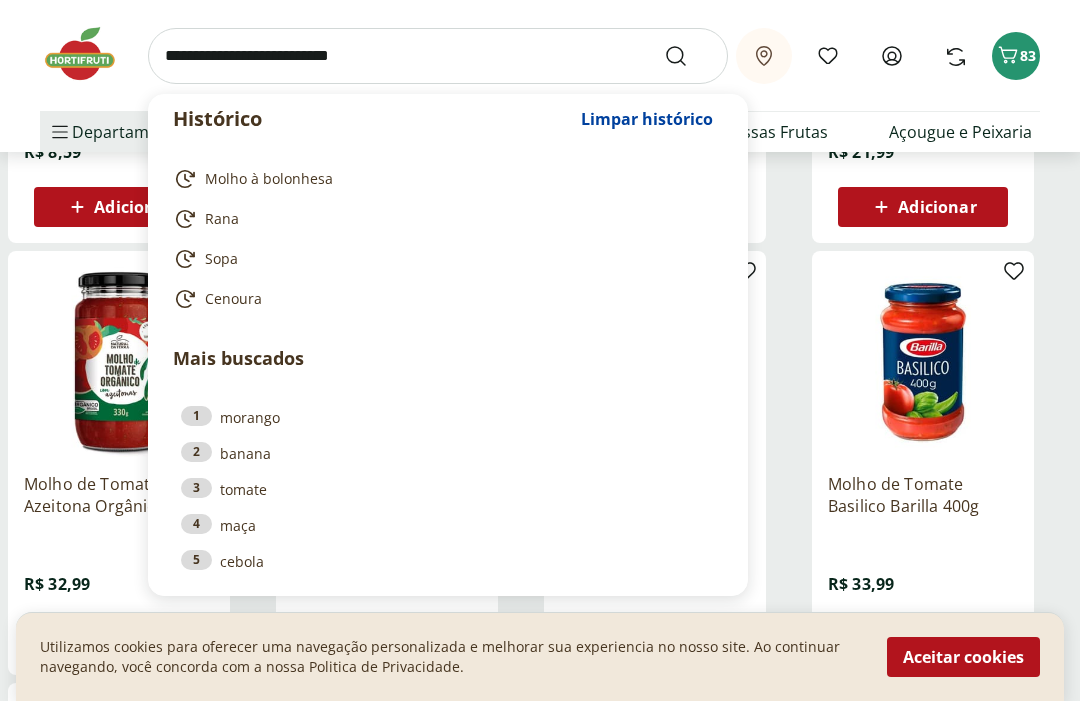 scroll, scrollTop: 1882, scrollLeft: 0, axis: vertical 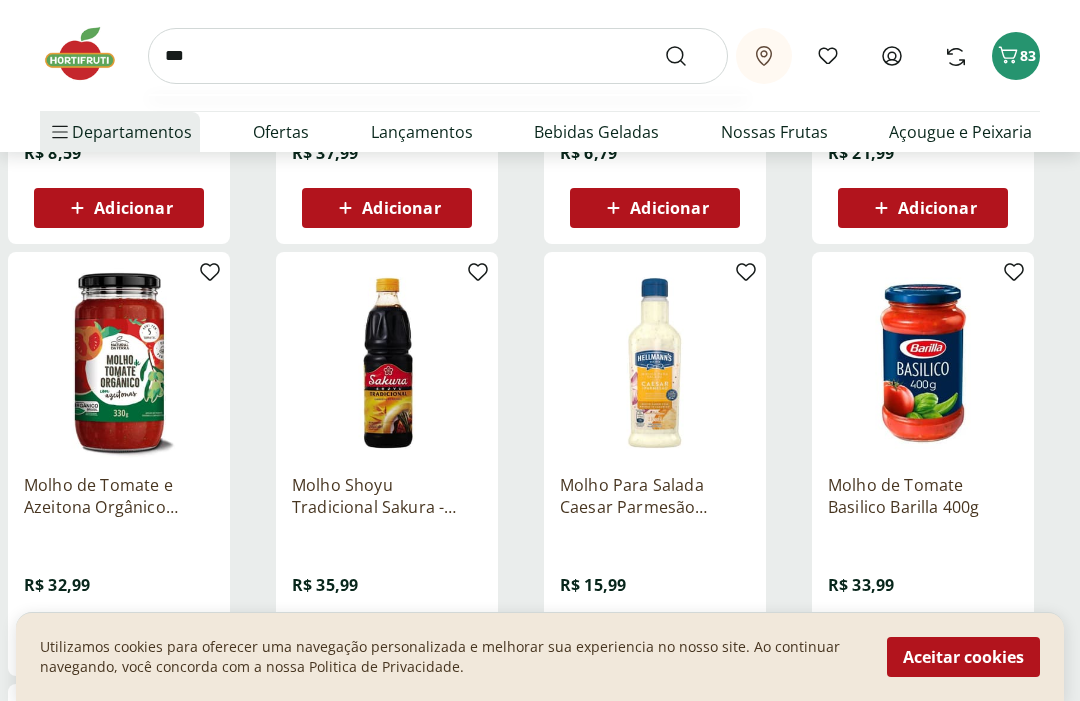 type on "****" 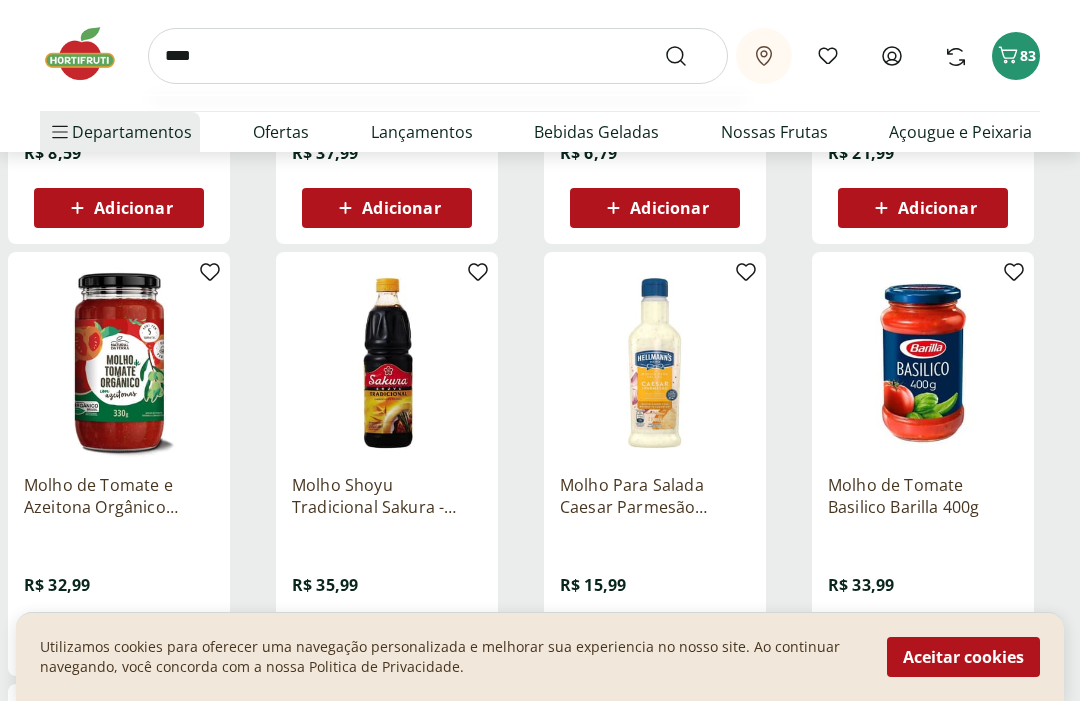 click at bounding box center [688, 56] 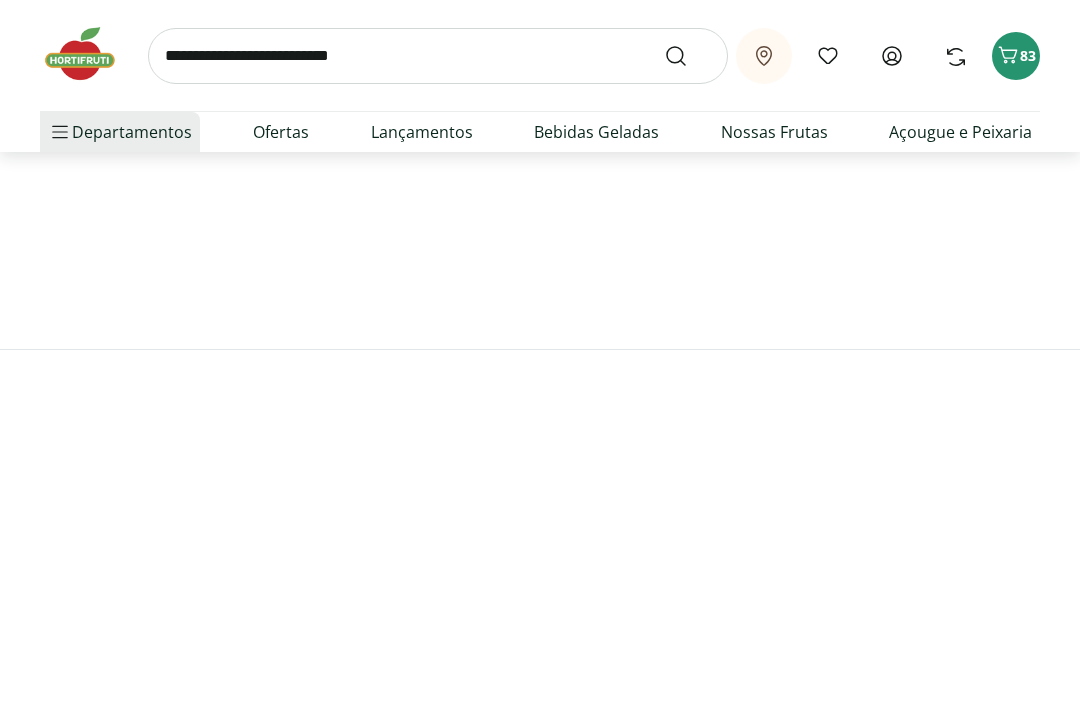 scroll, scrollTop: 0, scrollLeft: 0, axis: both 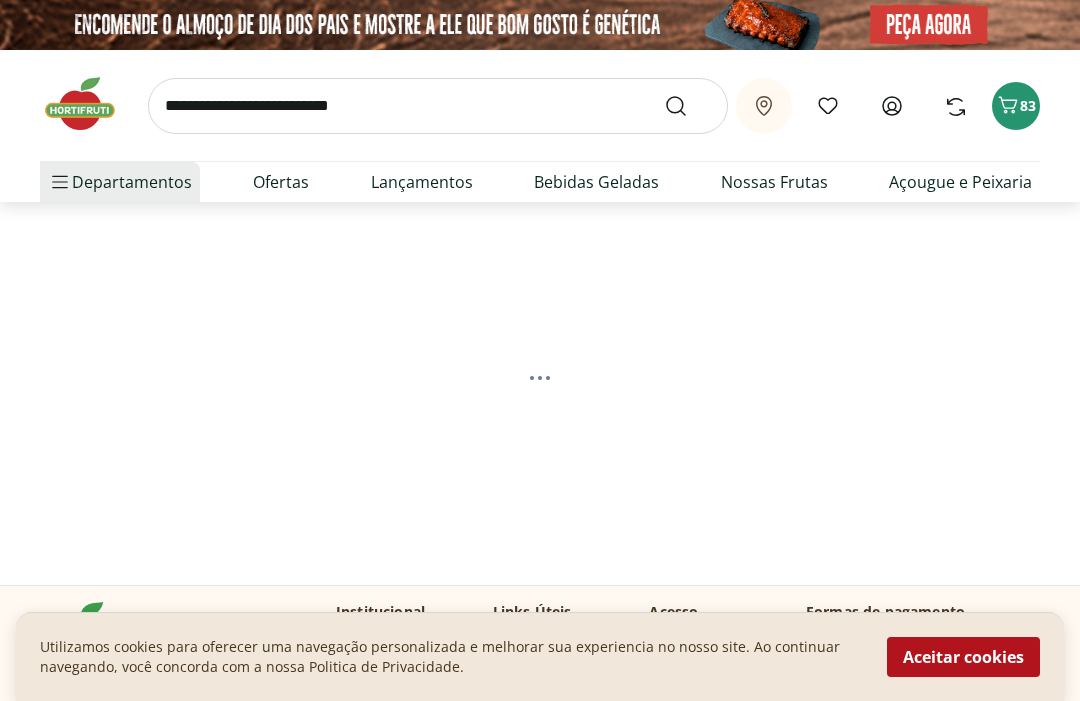 select on "**********" 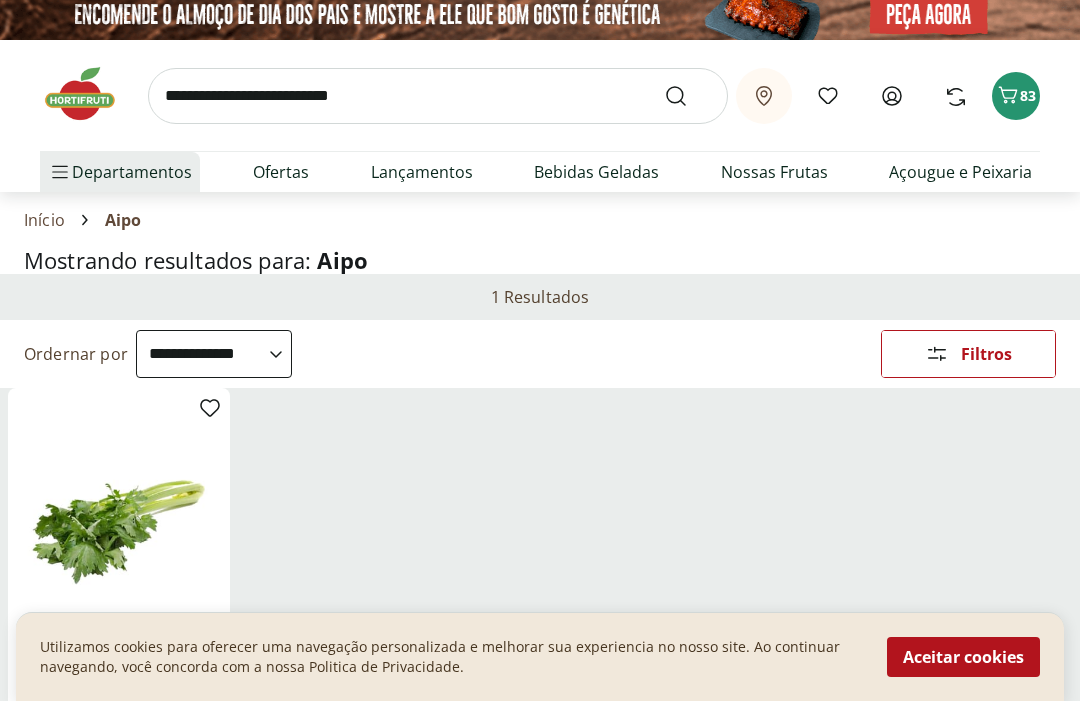 scroll, scrollTop: 0, scrollLeft: 0, axis: both 